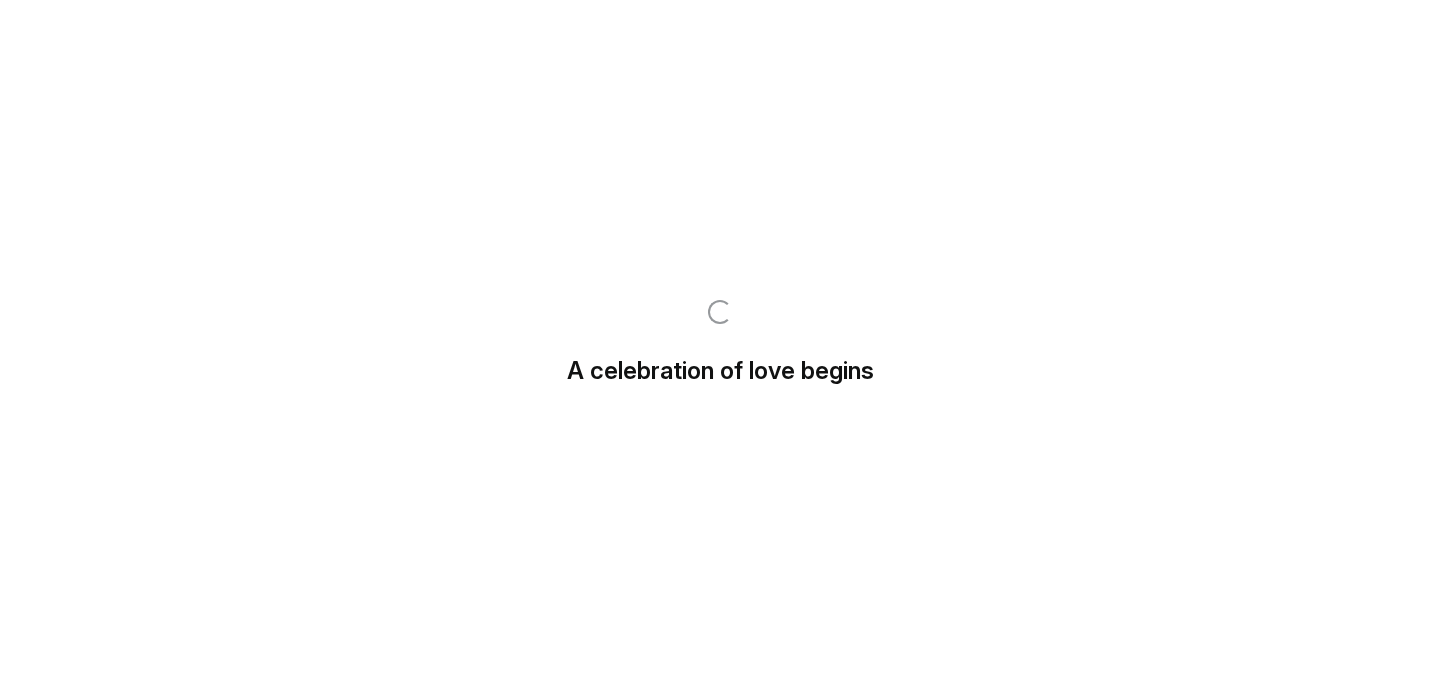 scroll, scrollTop: 0, scrollLeft: 0, axis: both 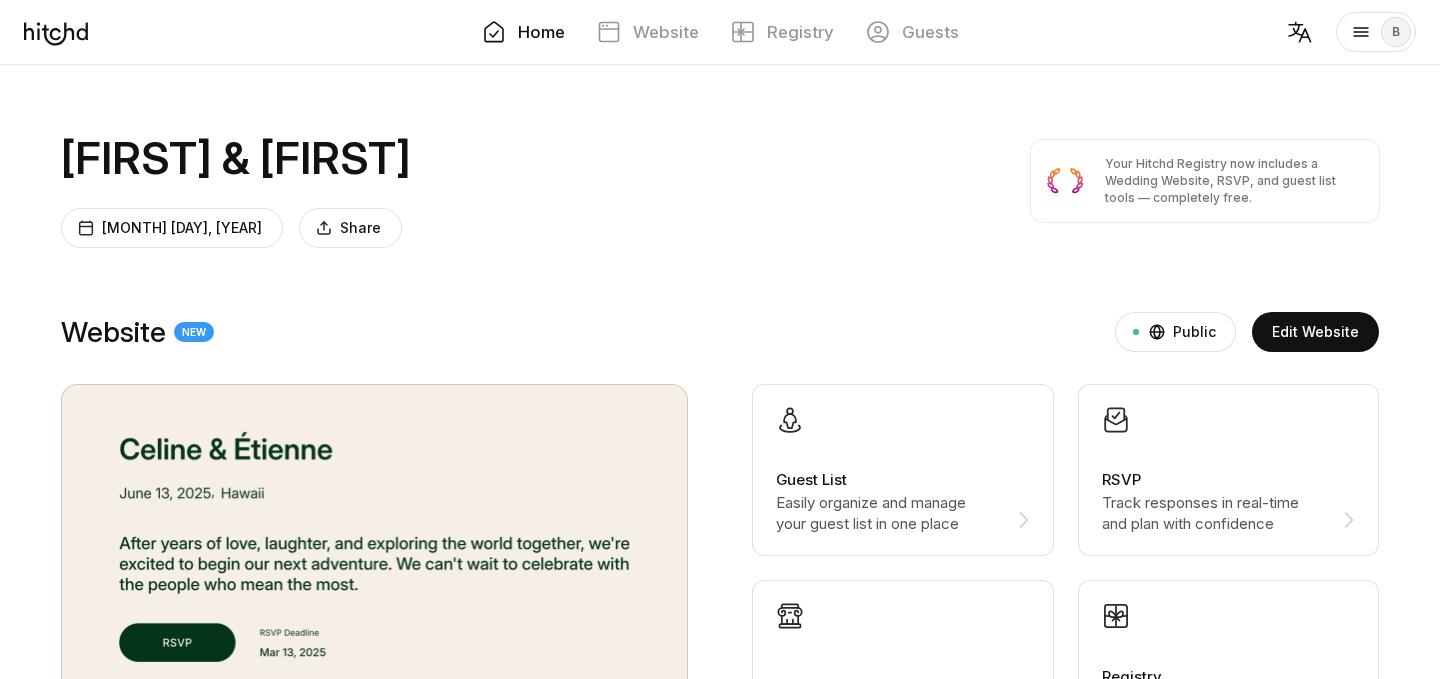 click at bounding box center (374, 579) 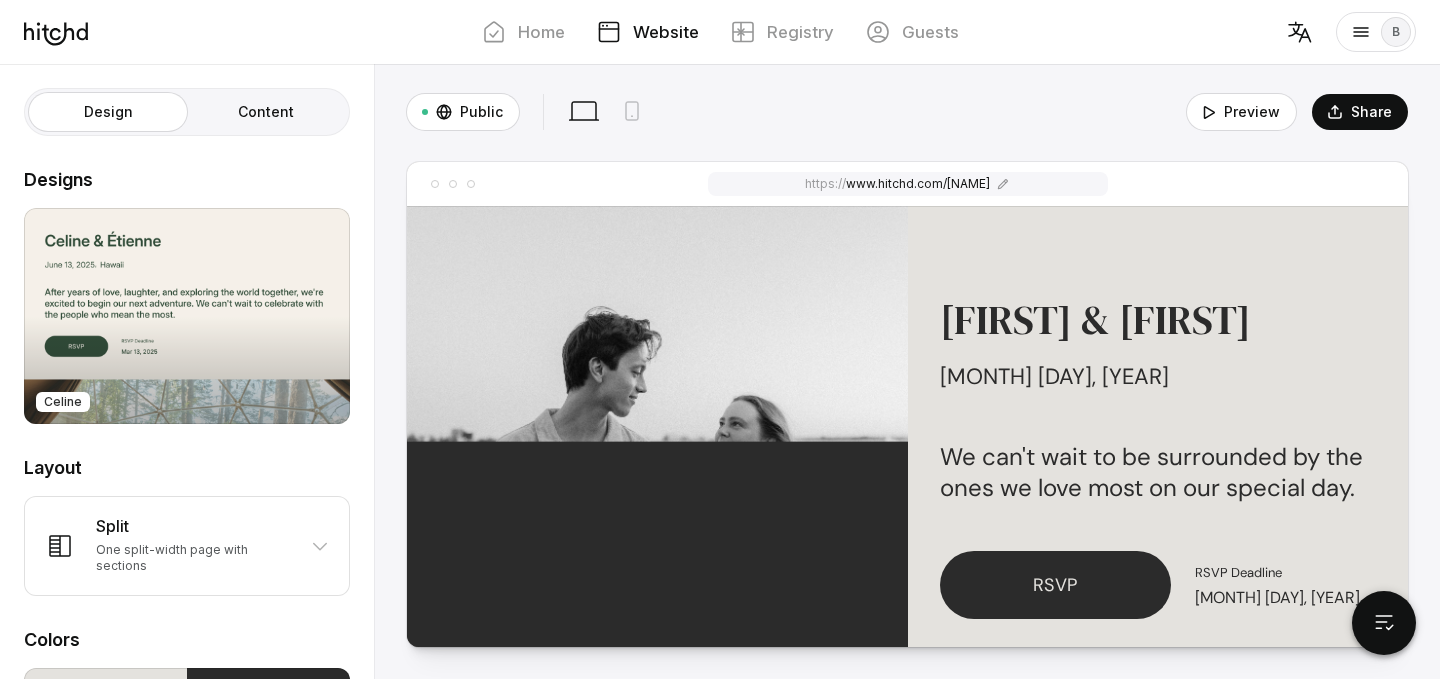click on "Celine" at bounding box center (187, 316) 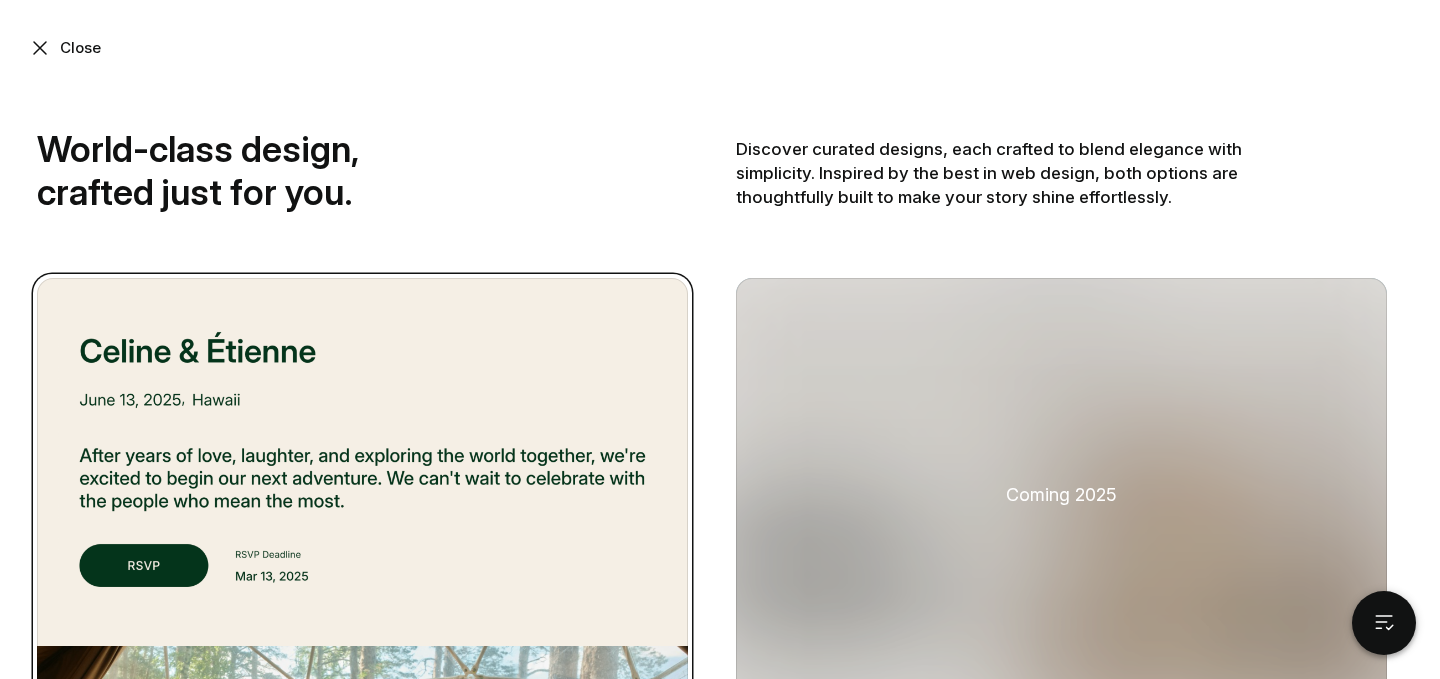 scroll, scrollTop: 0, scrollLeft: 0, axis: both 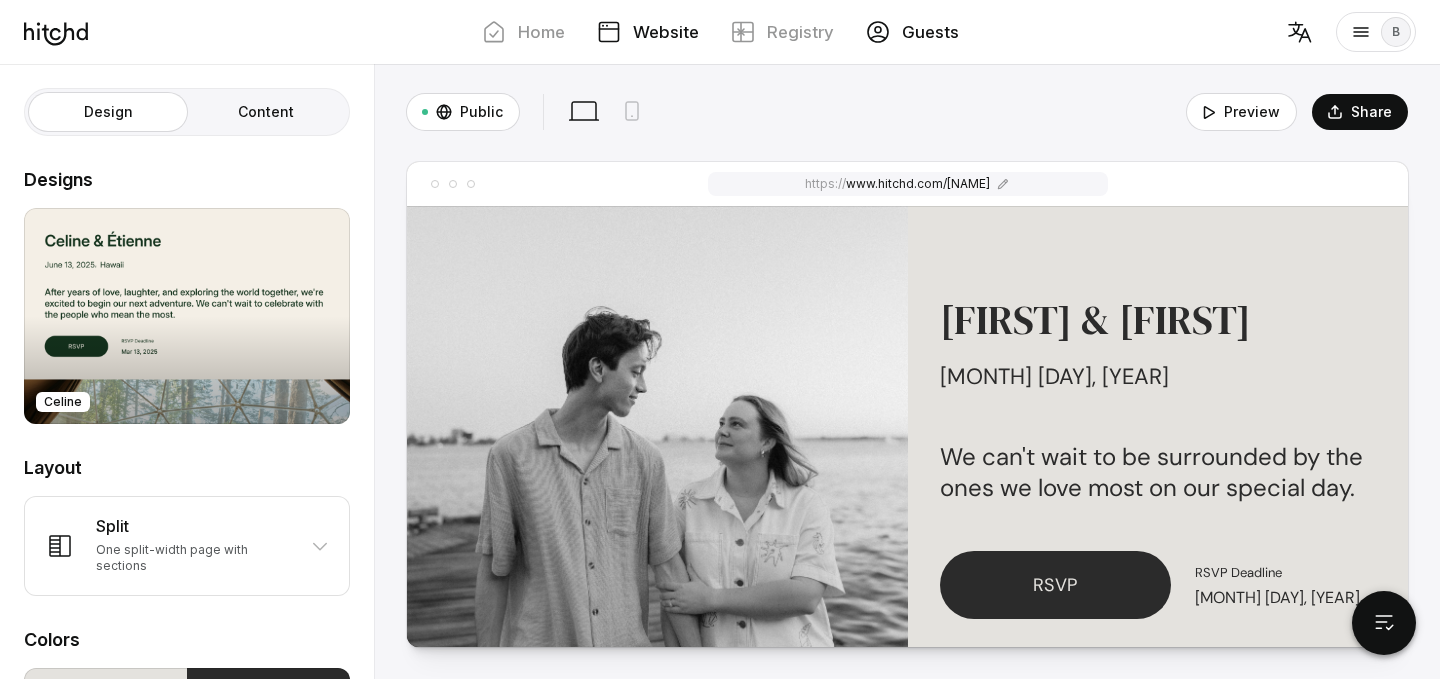 click on "Guests" at bounding box center [912, 32] 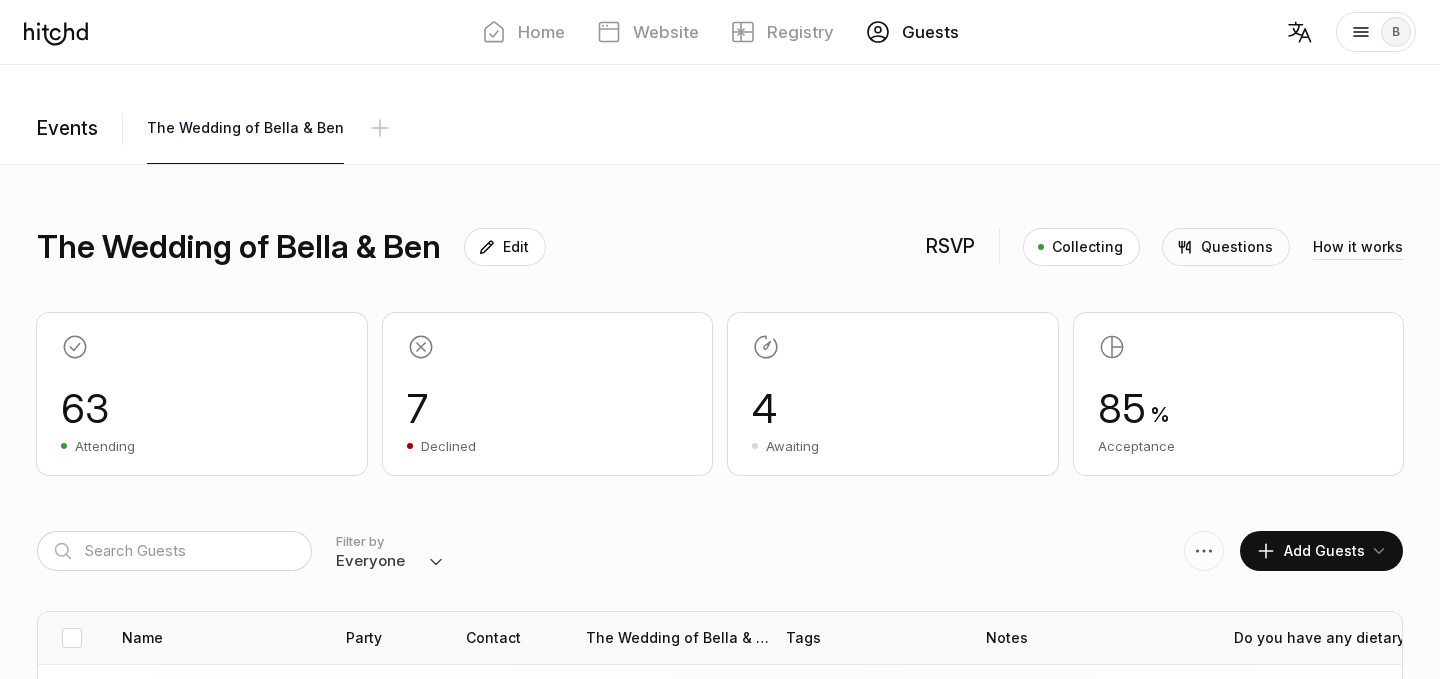 scroll, scrollTop: 232, scrollLeft: 0, axis: vertical 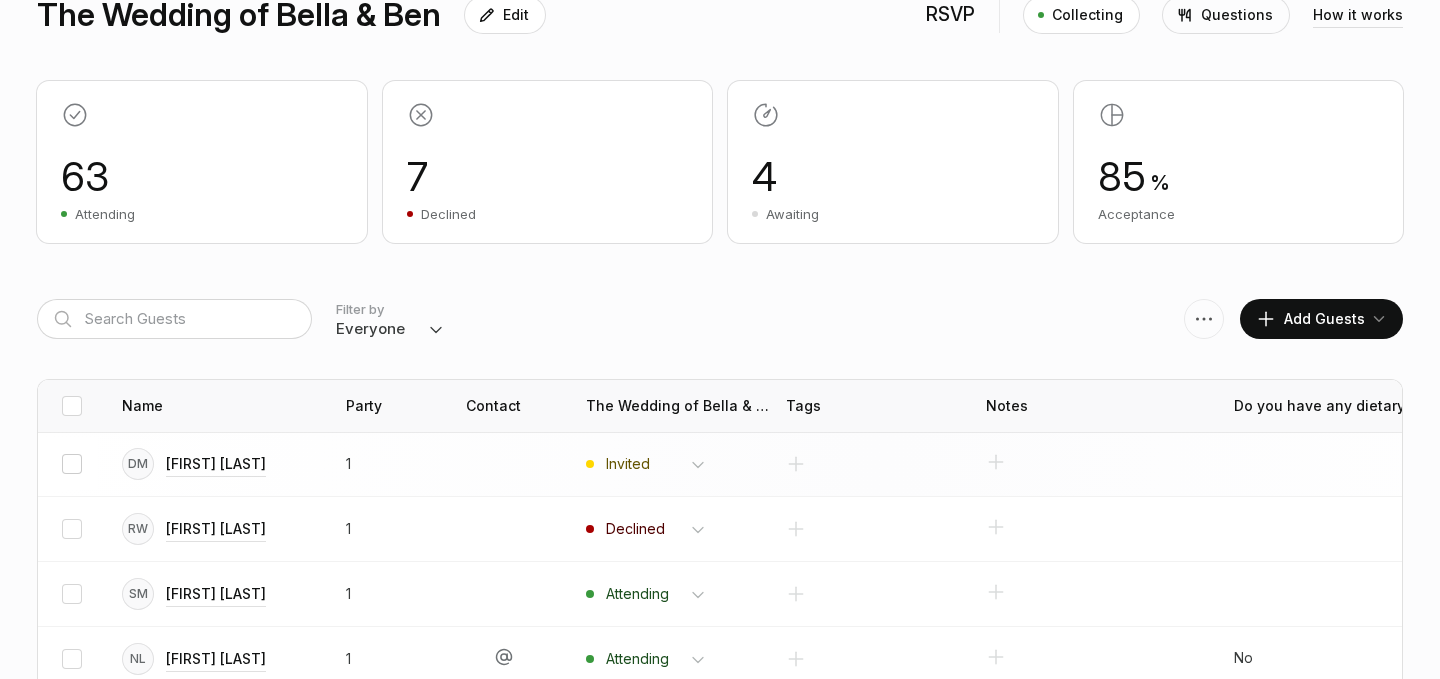click at bounding box center (72, 464) 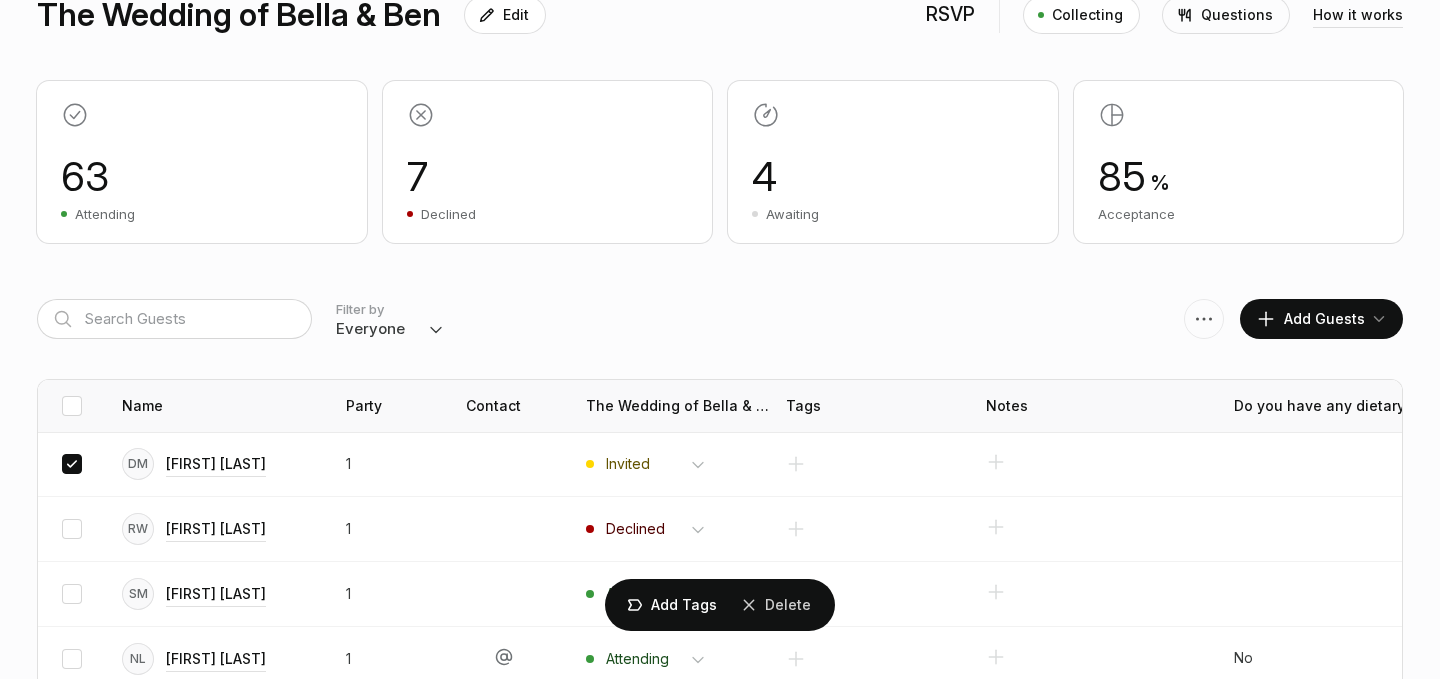 click on "Delete" at bounding box center [0, 0] 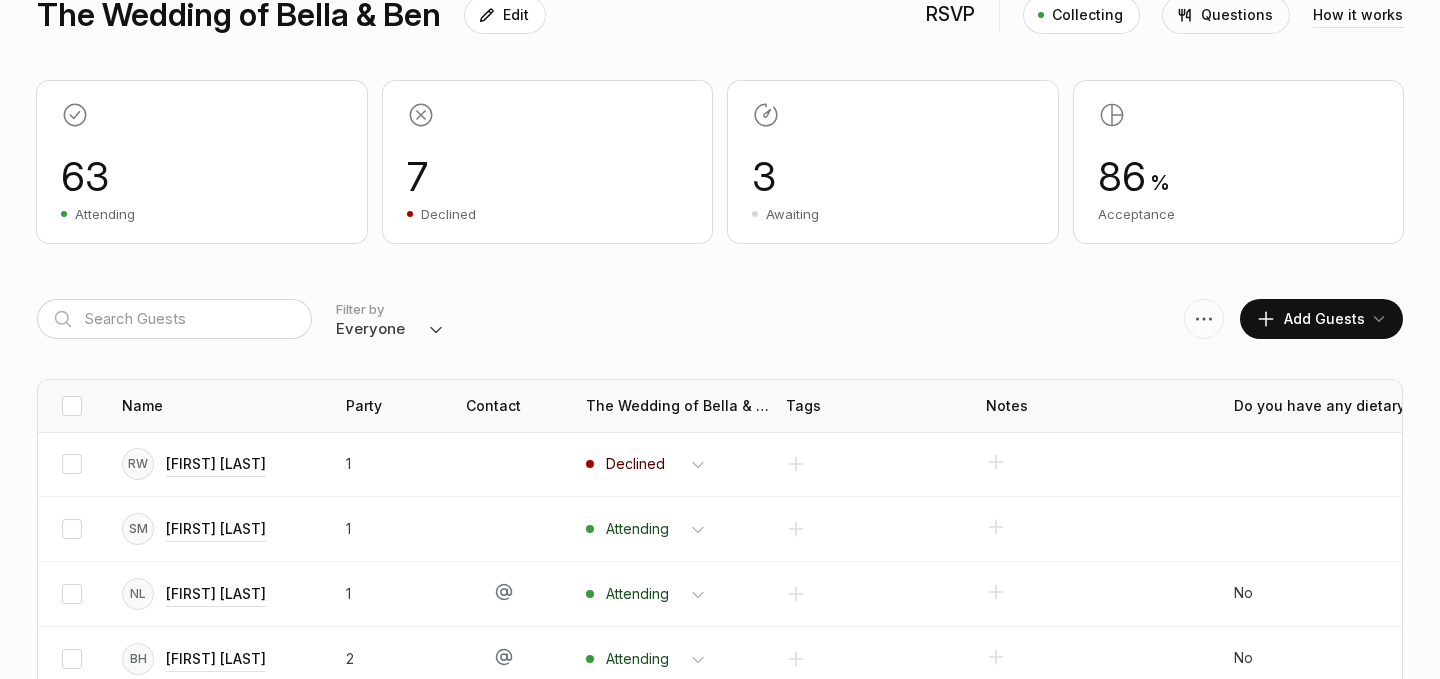 scroll, scrollTop: 0, scrollLeft: 0, axis: both 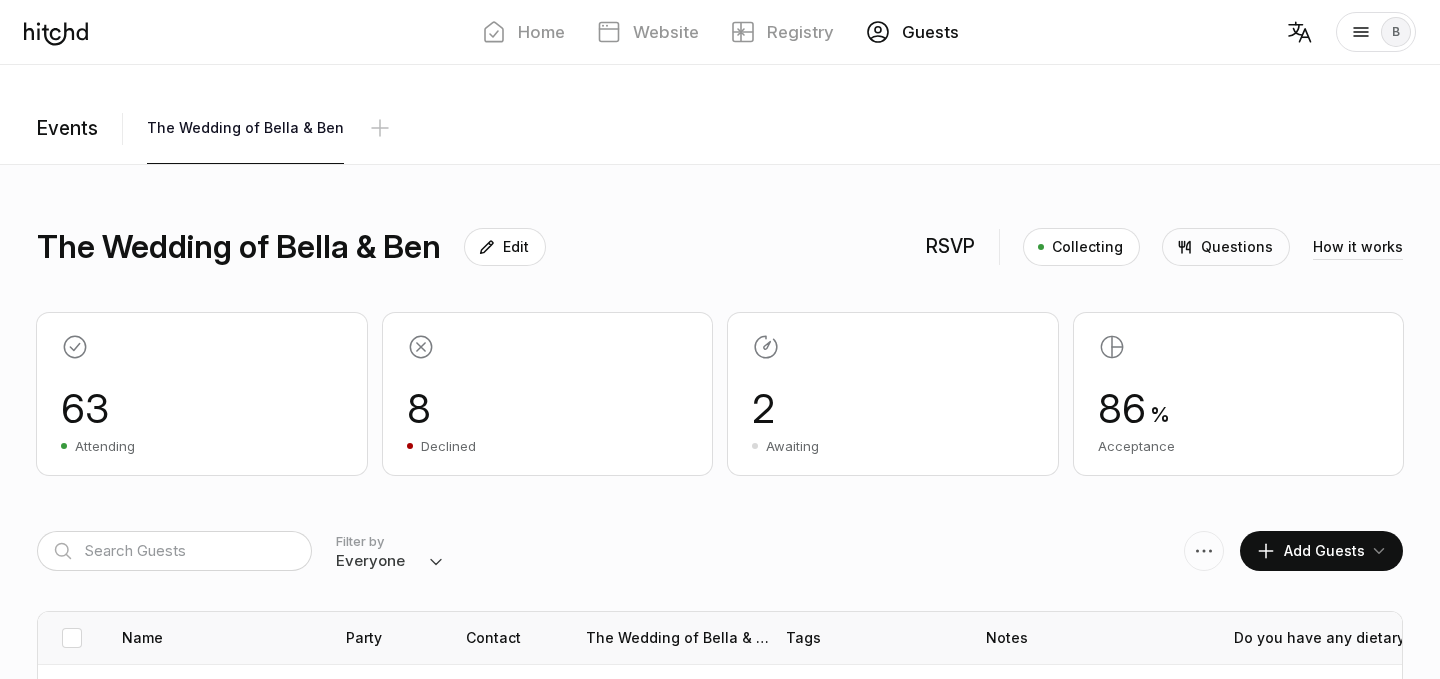 click on "Add Guests" at bounding box center (1310, 551) 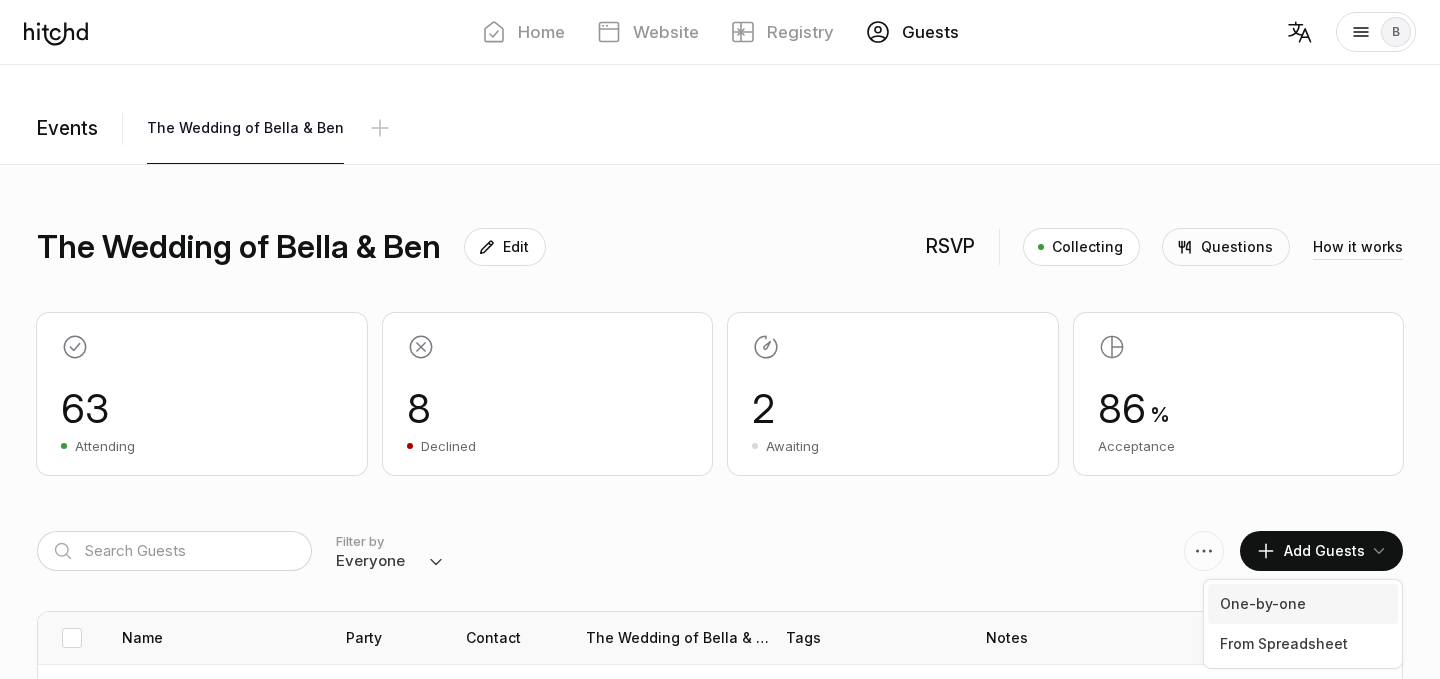 click on "One-by-one" at bounding box center (1303, 604) 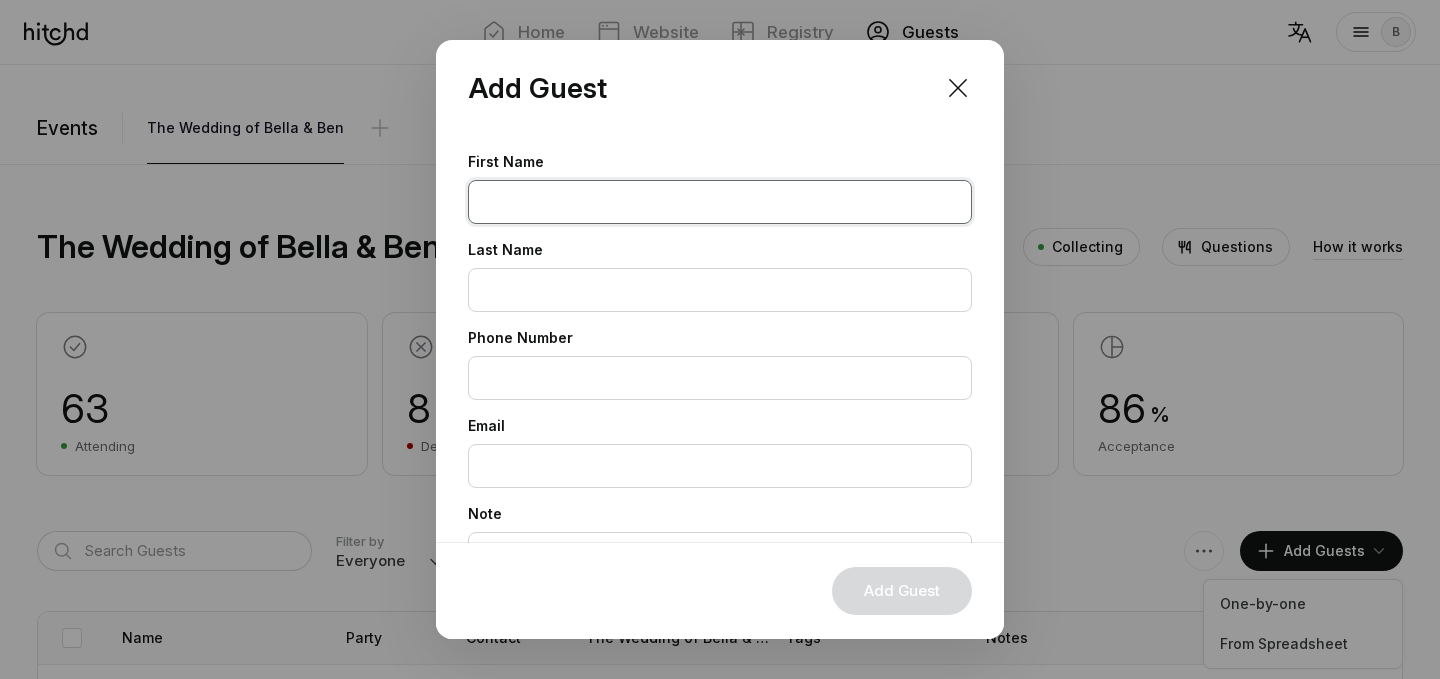 click at bounding box center (720, 202) 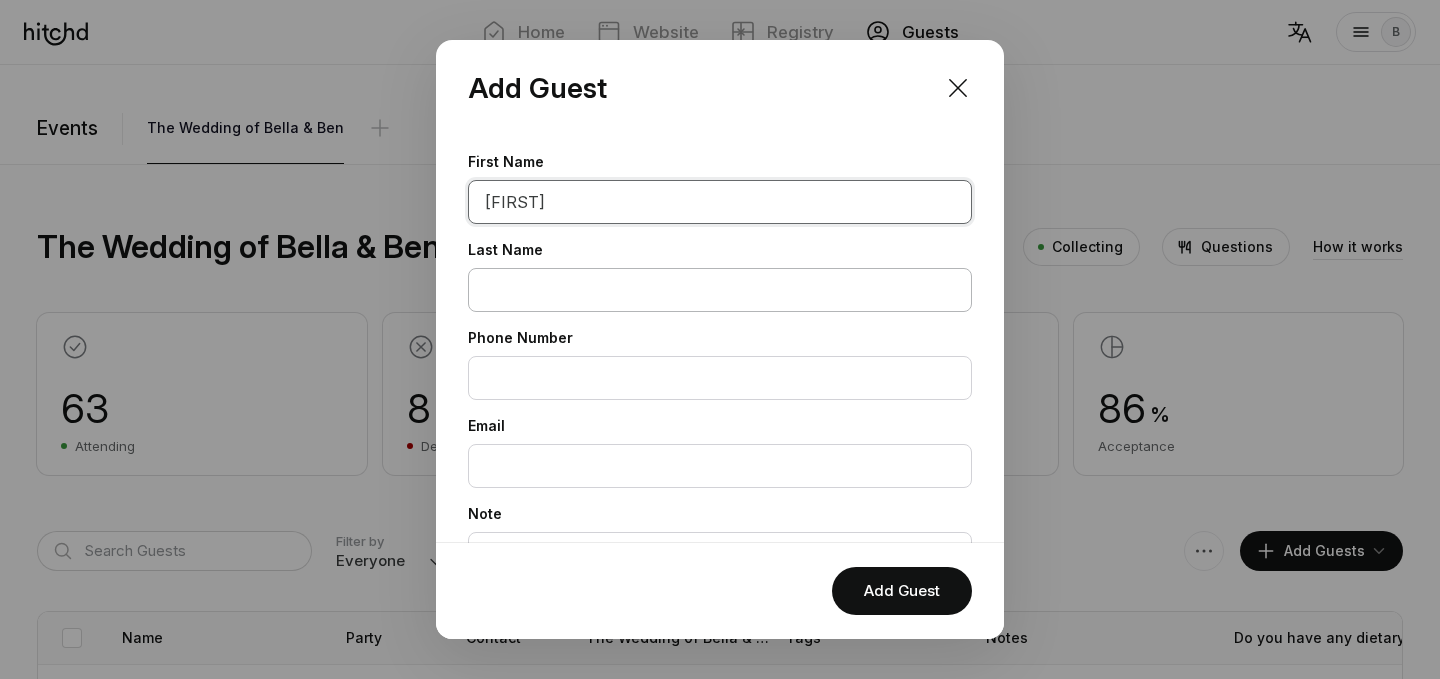 type on "[FIRST]" 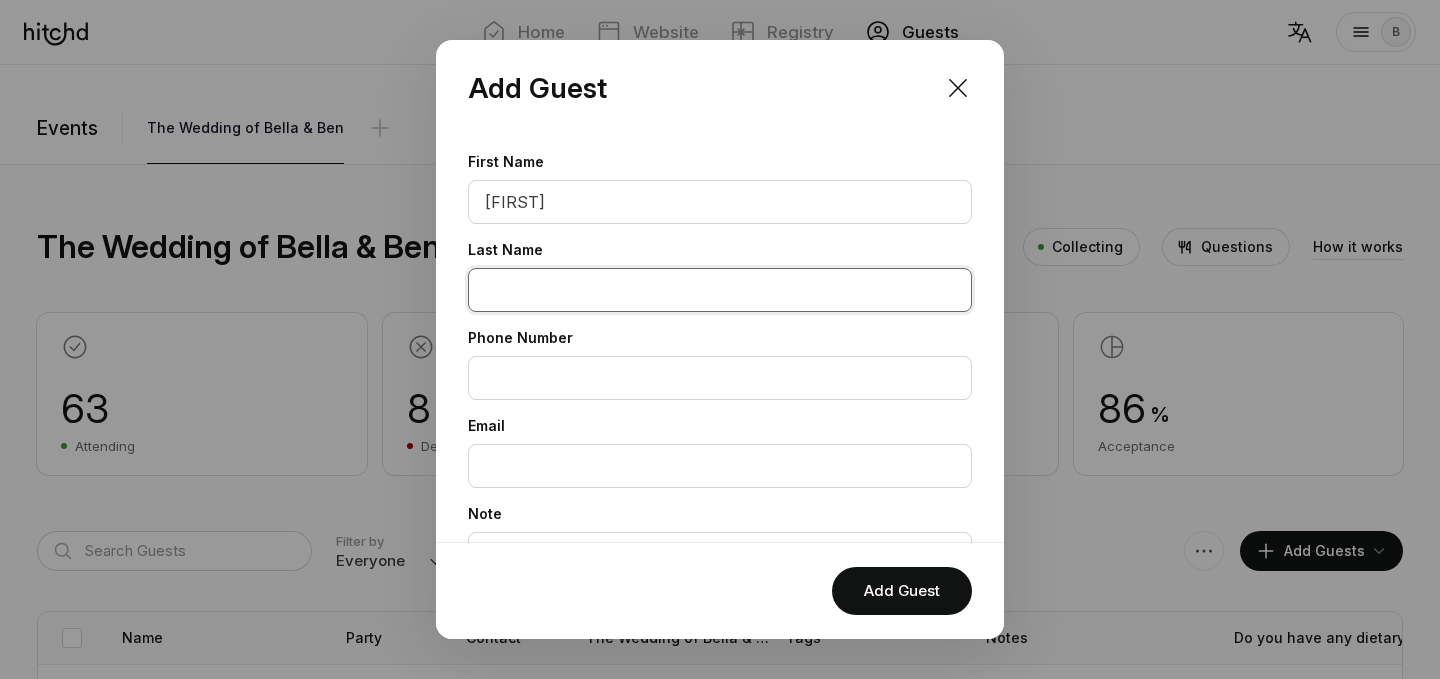 click at bounding box center (720, 290) 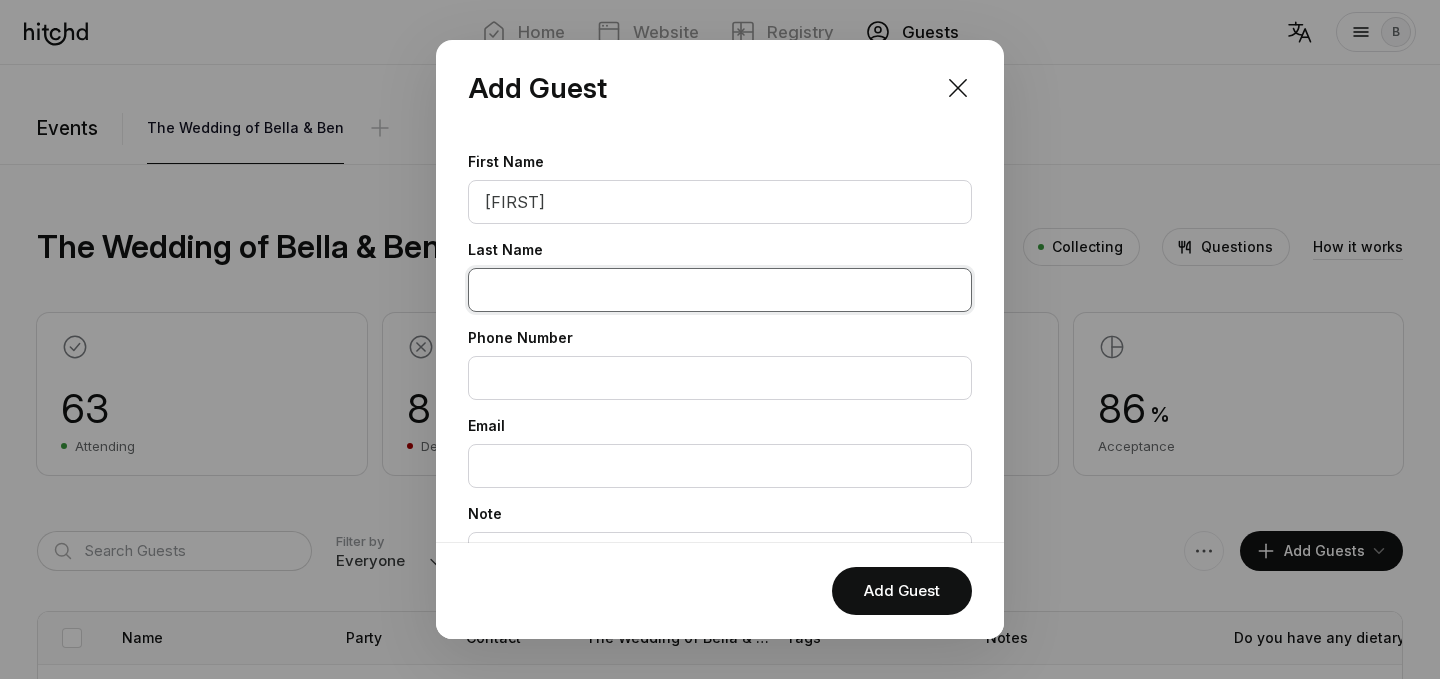 paste on "[LAST]" 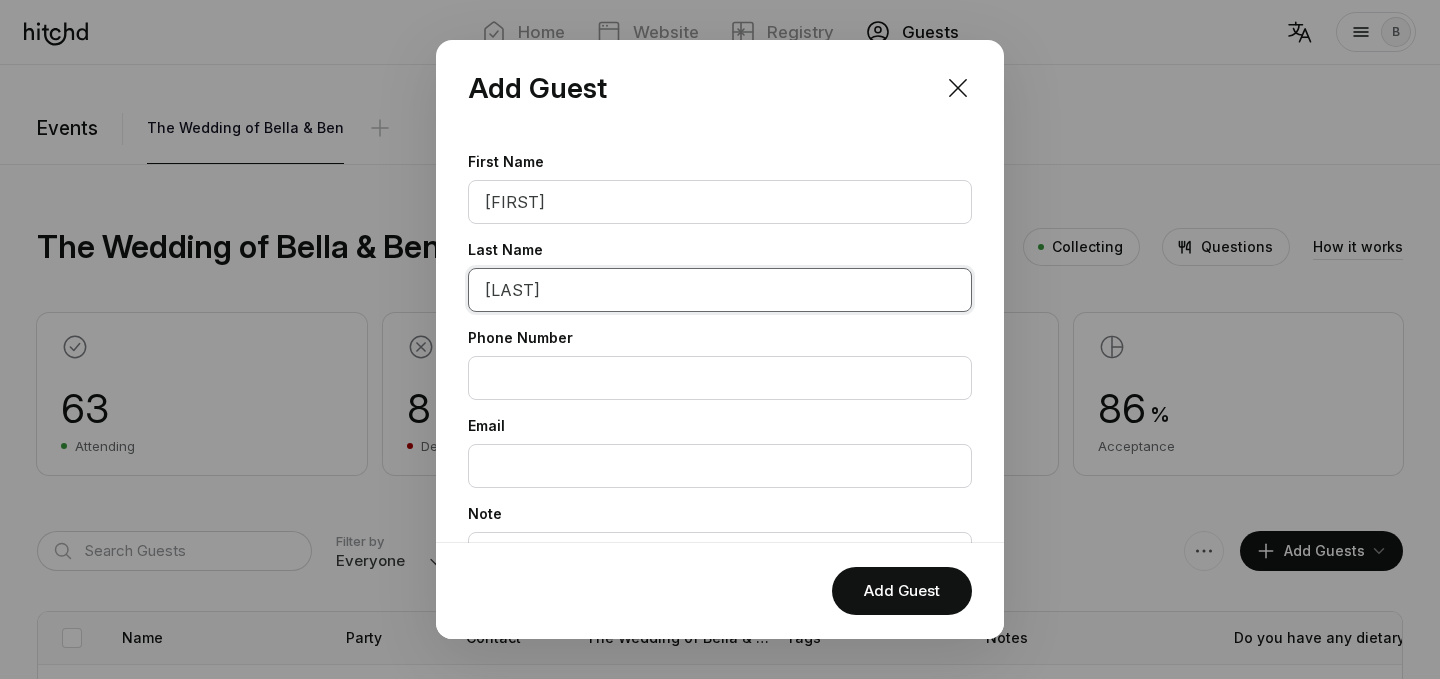 scroll, scrollTop: 0, scrollLeft: 0, axis: both 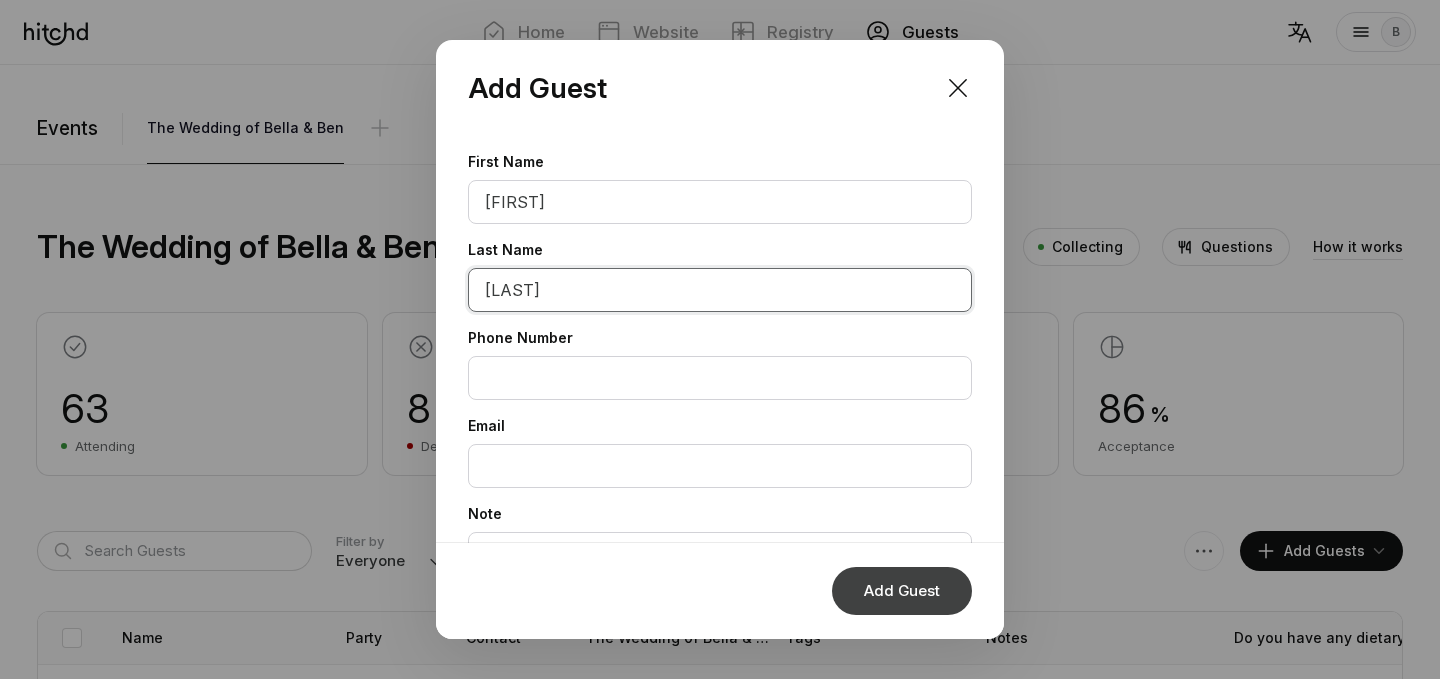 type on "[LAST]" 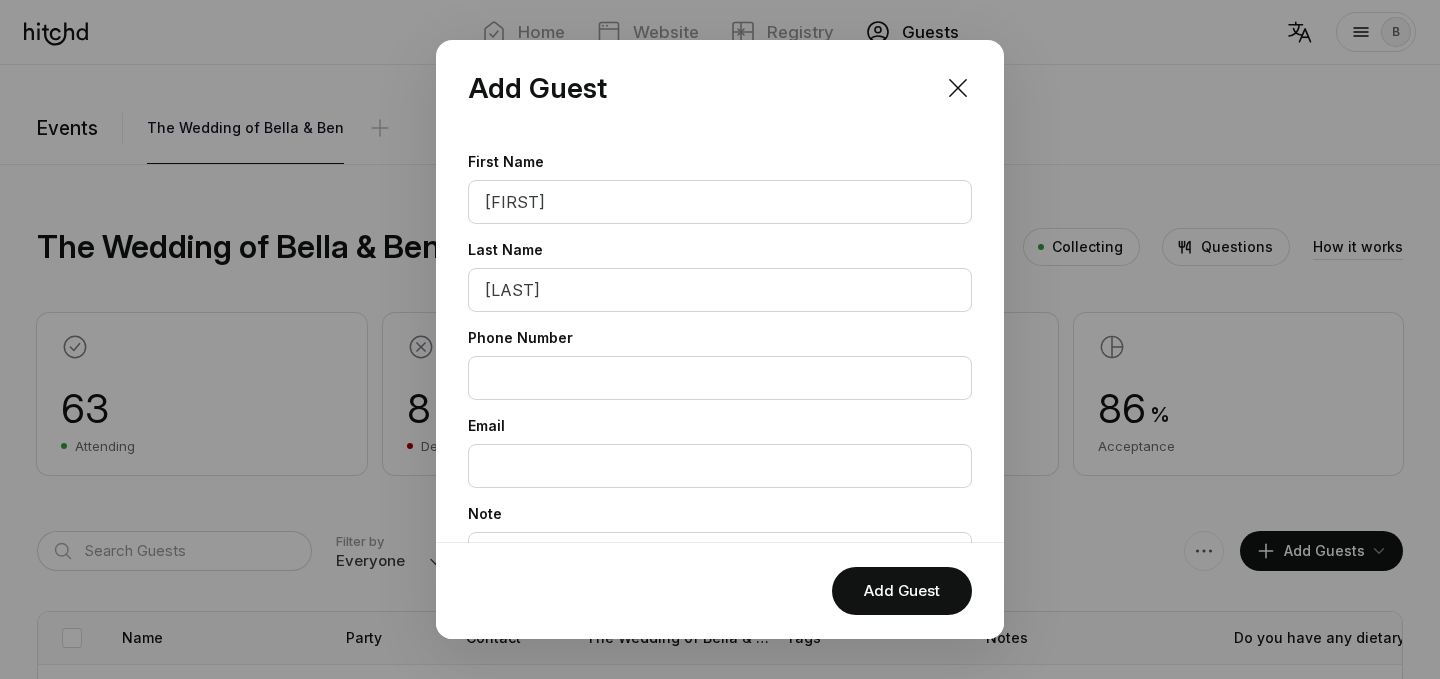 click on "Add Guest" at bounding box center [902, 591] 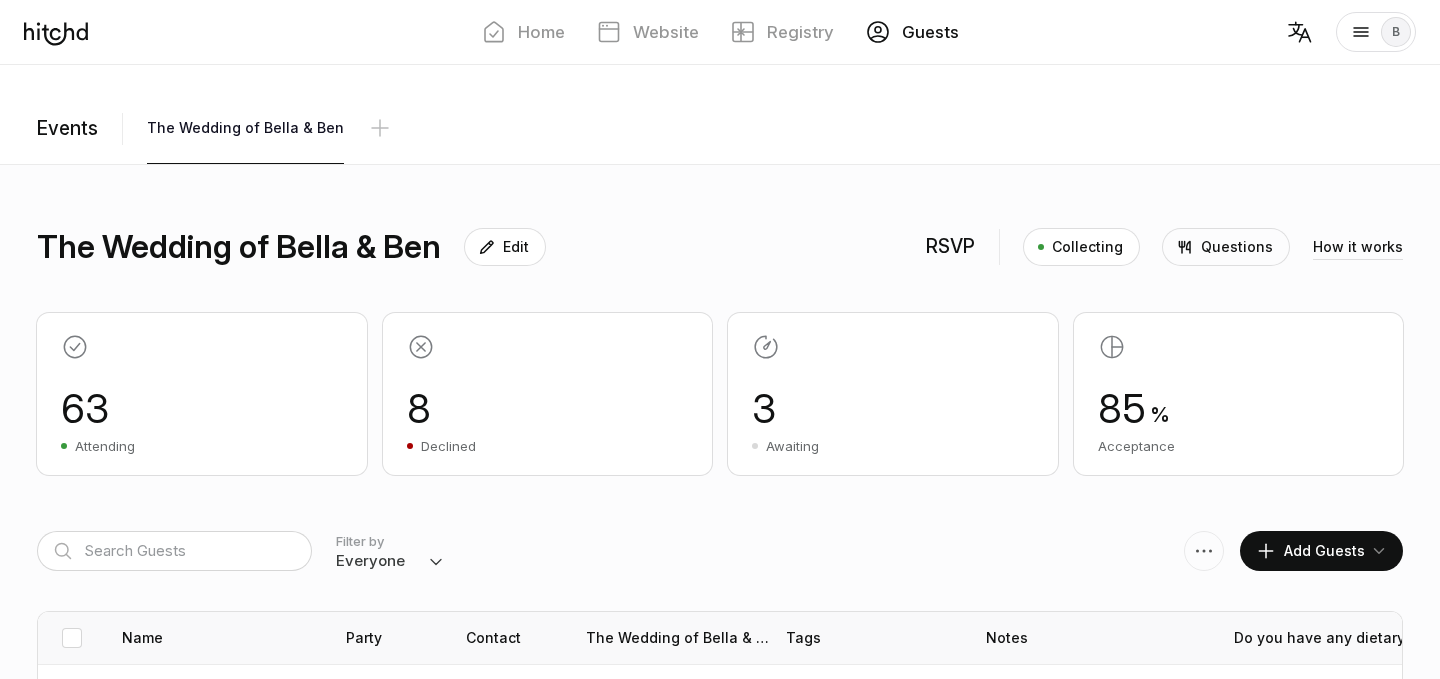scroll, scrollTop: 253, scrollLeft: 0, axis: vertical 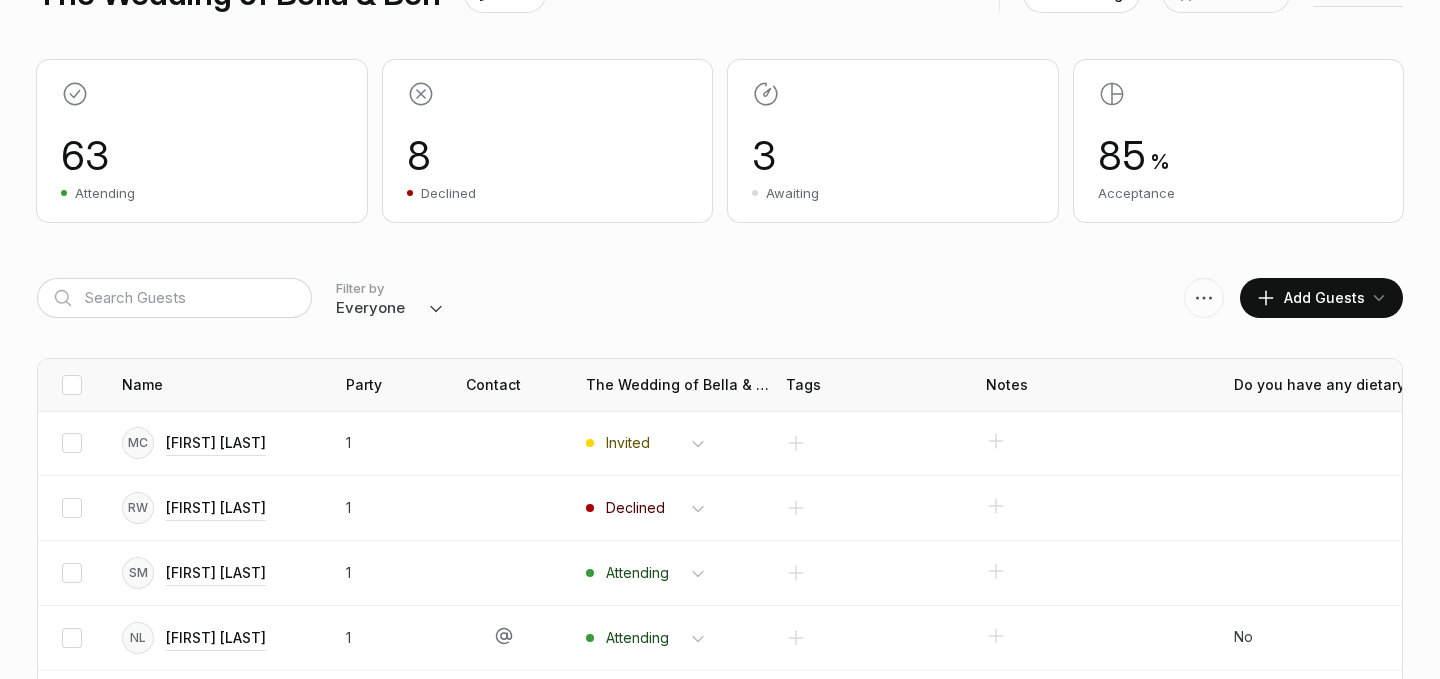 click on "Add Guests" at bounding box center (1310, 298) 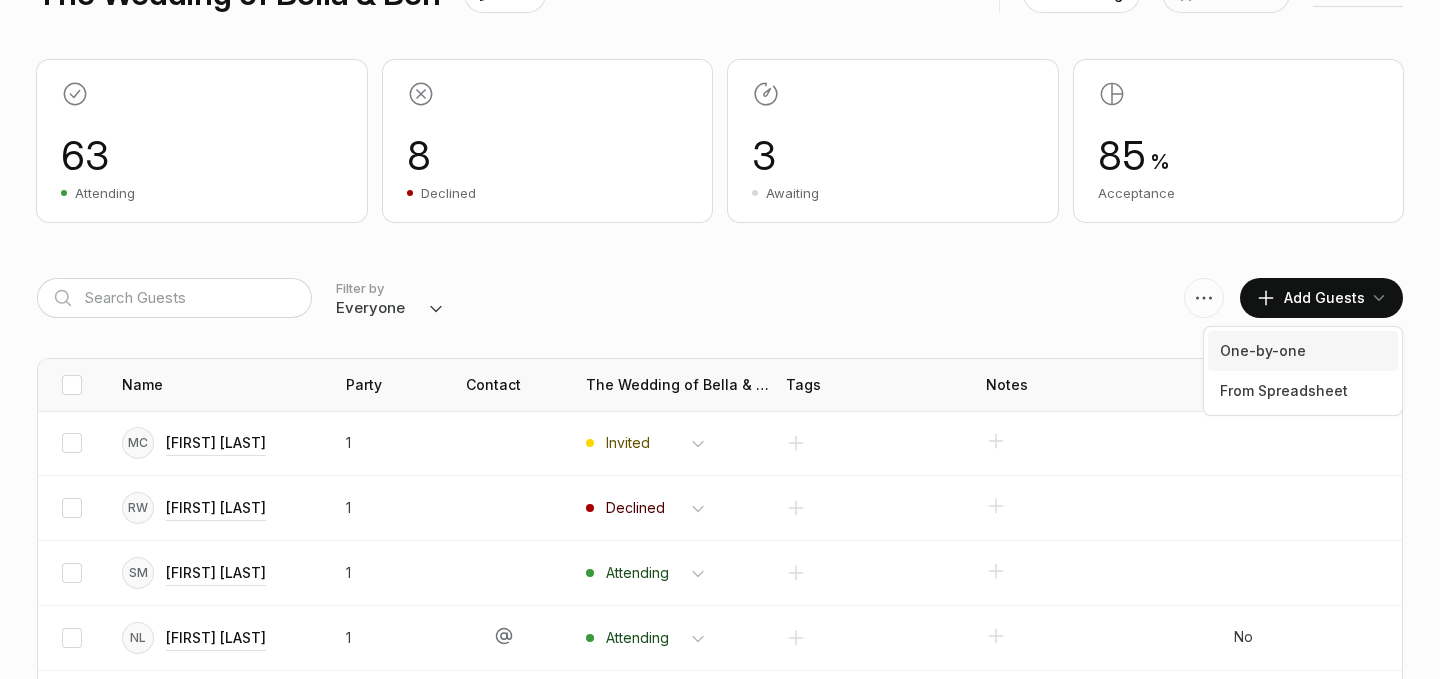 click on "One-by-one" at bounding box center (1303, 351) 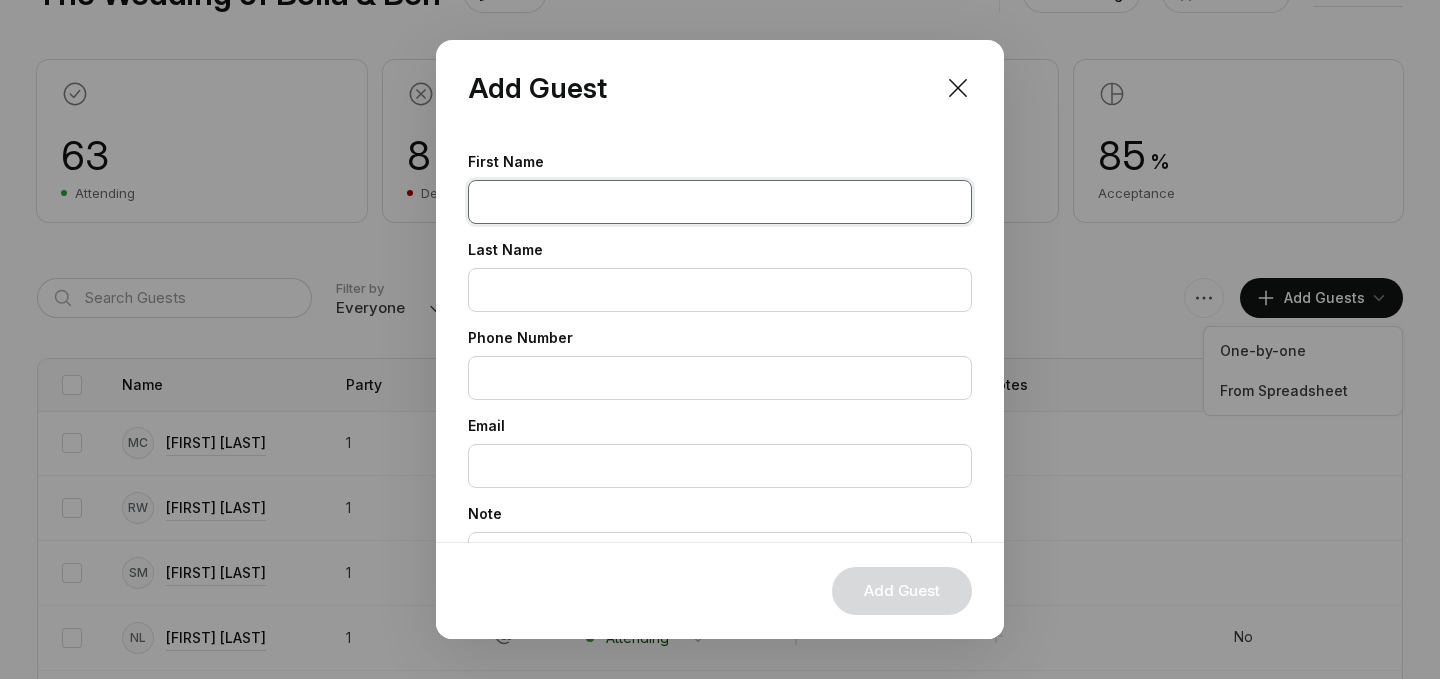click at bounding box center [720, 202] 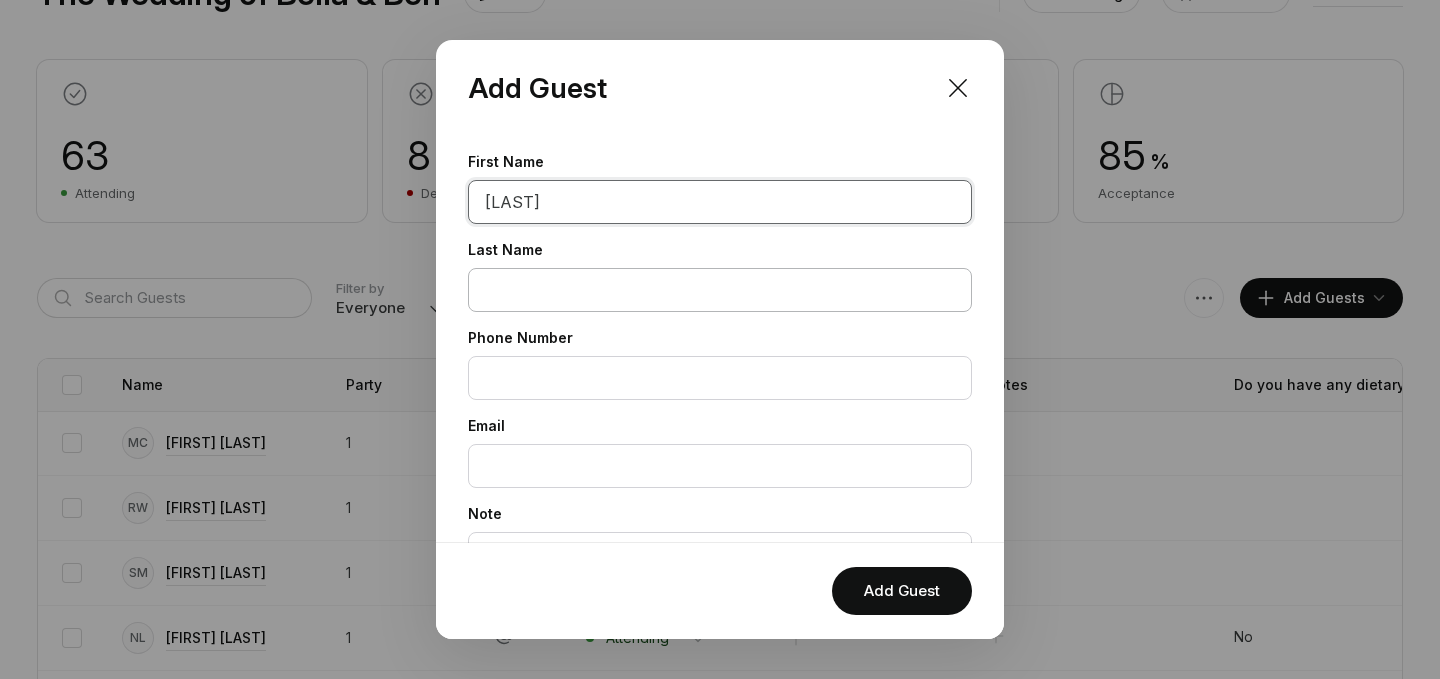 type on "[LAST]" 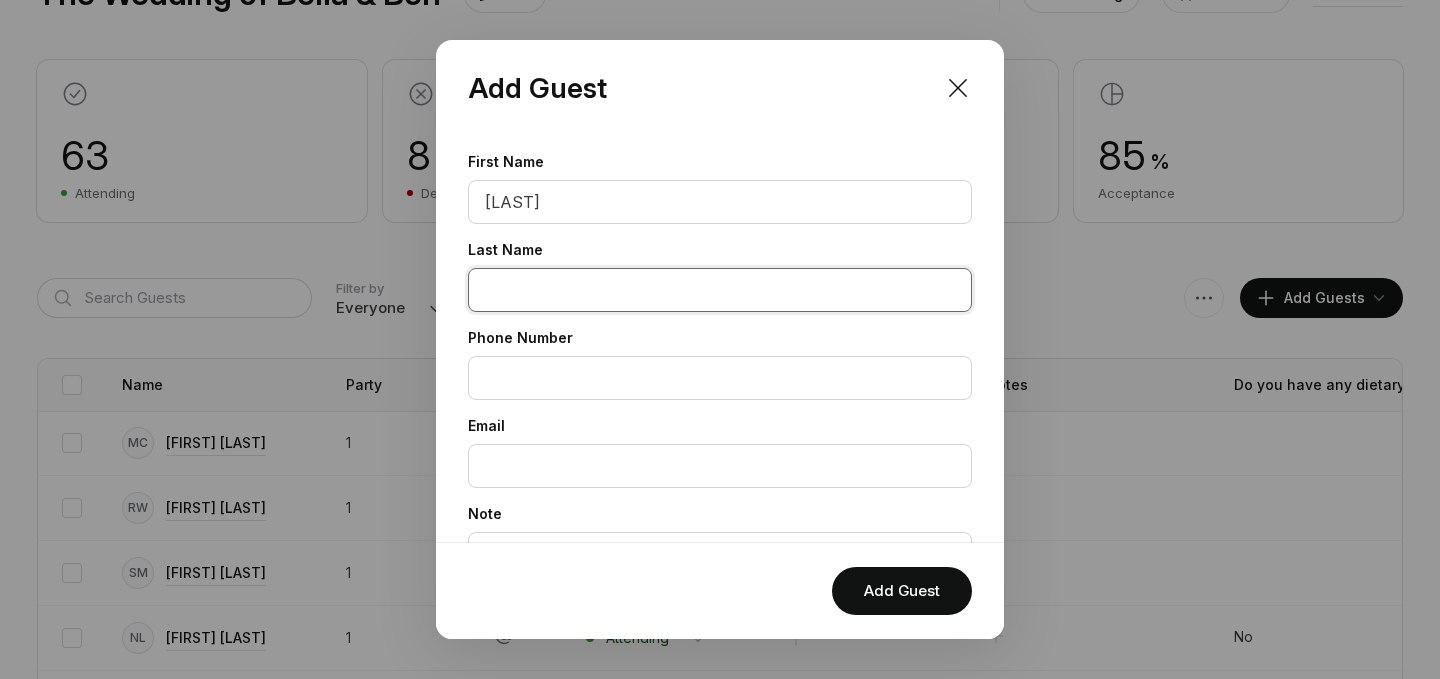 click at bounding box center [720, 290] 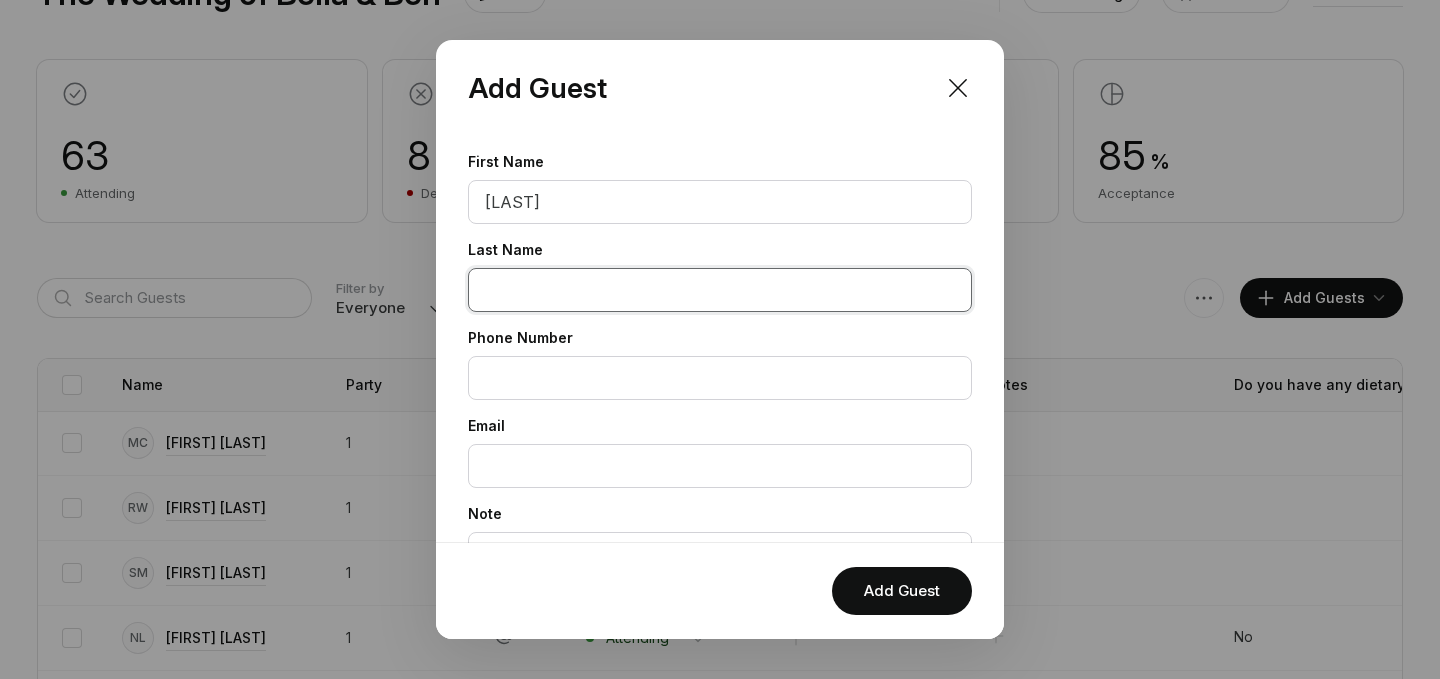 paste on "[LAST]" 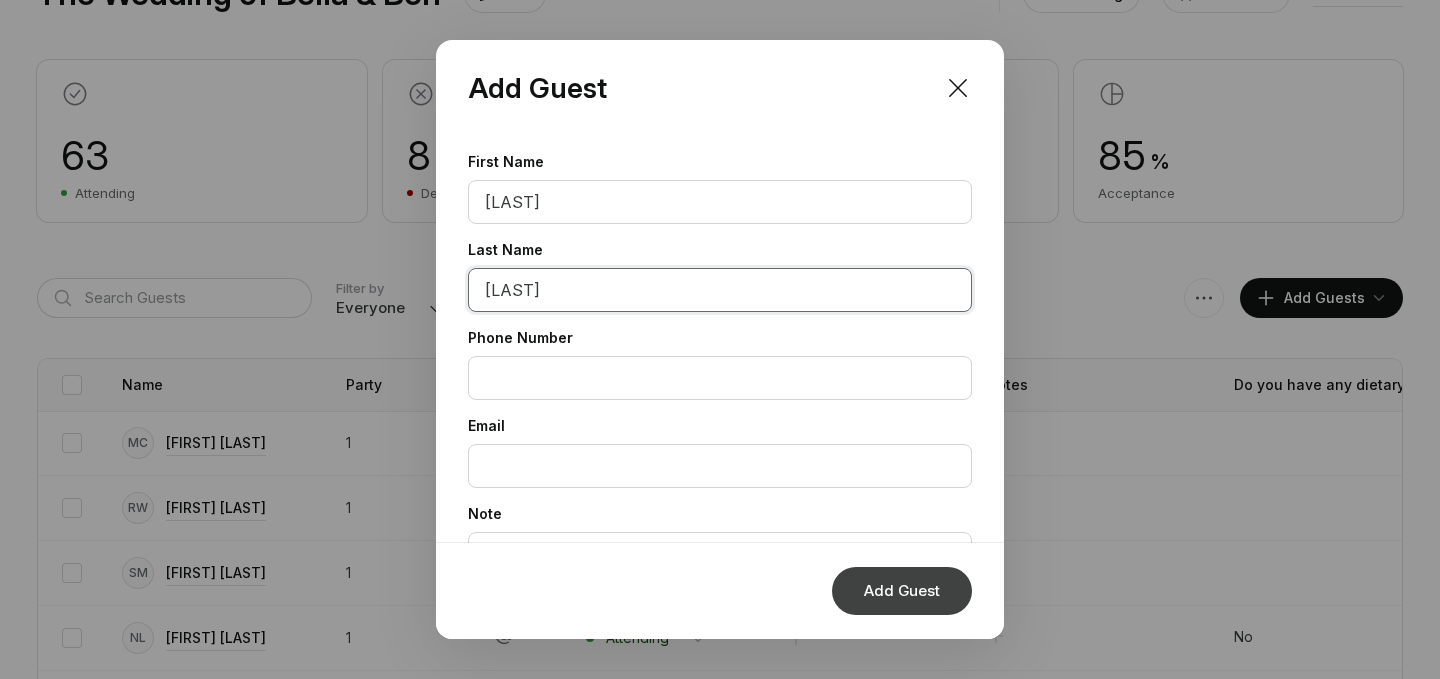 type on "[LAST]" 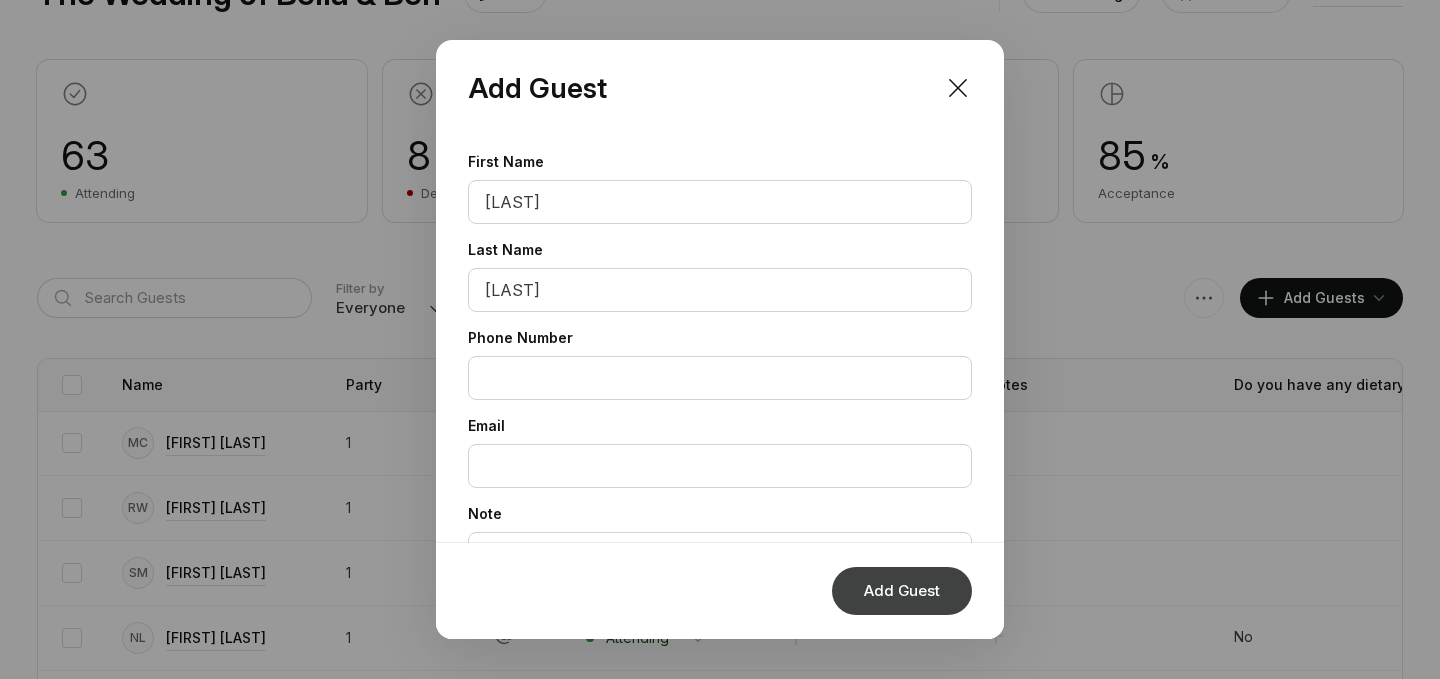 click on "Add Guest" at bounding box center (902, 591) 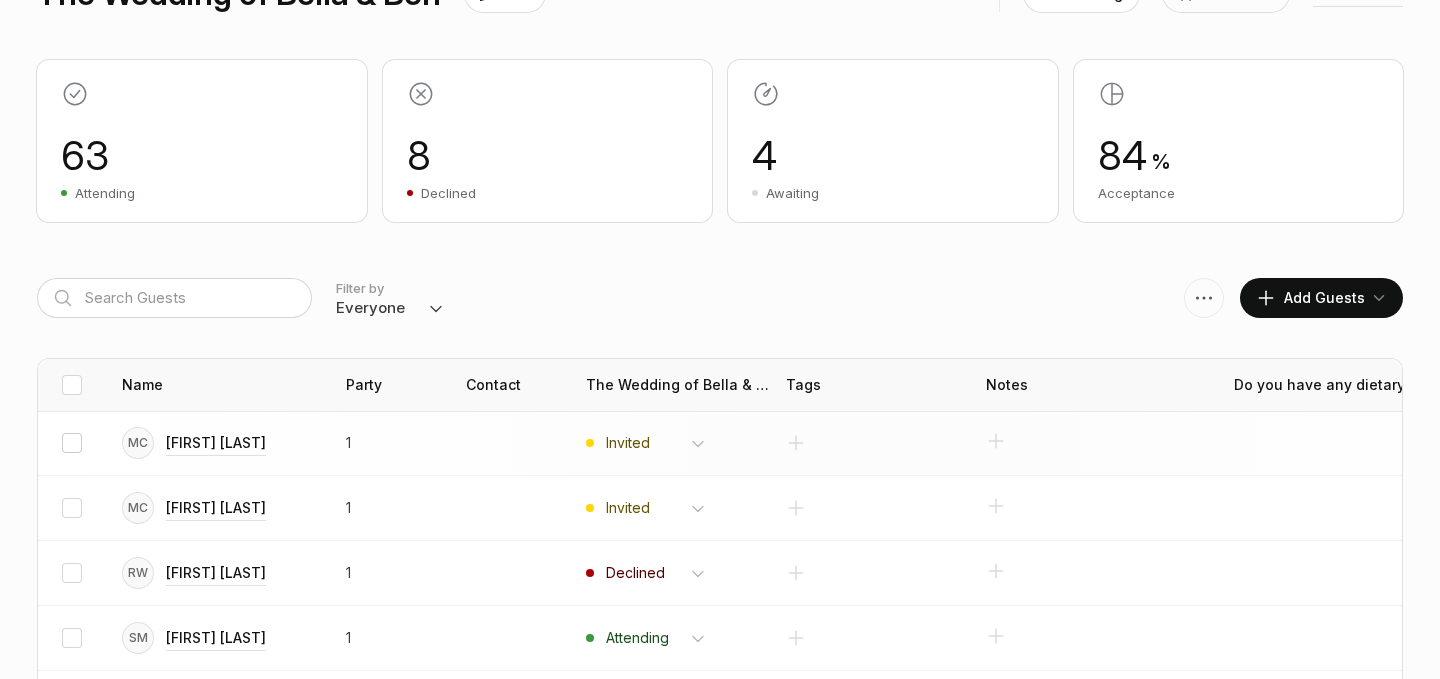 click at bounding box center (72, 443) 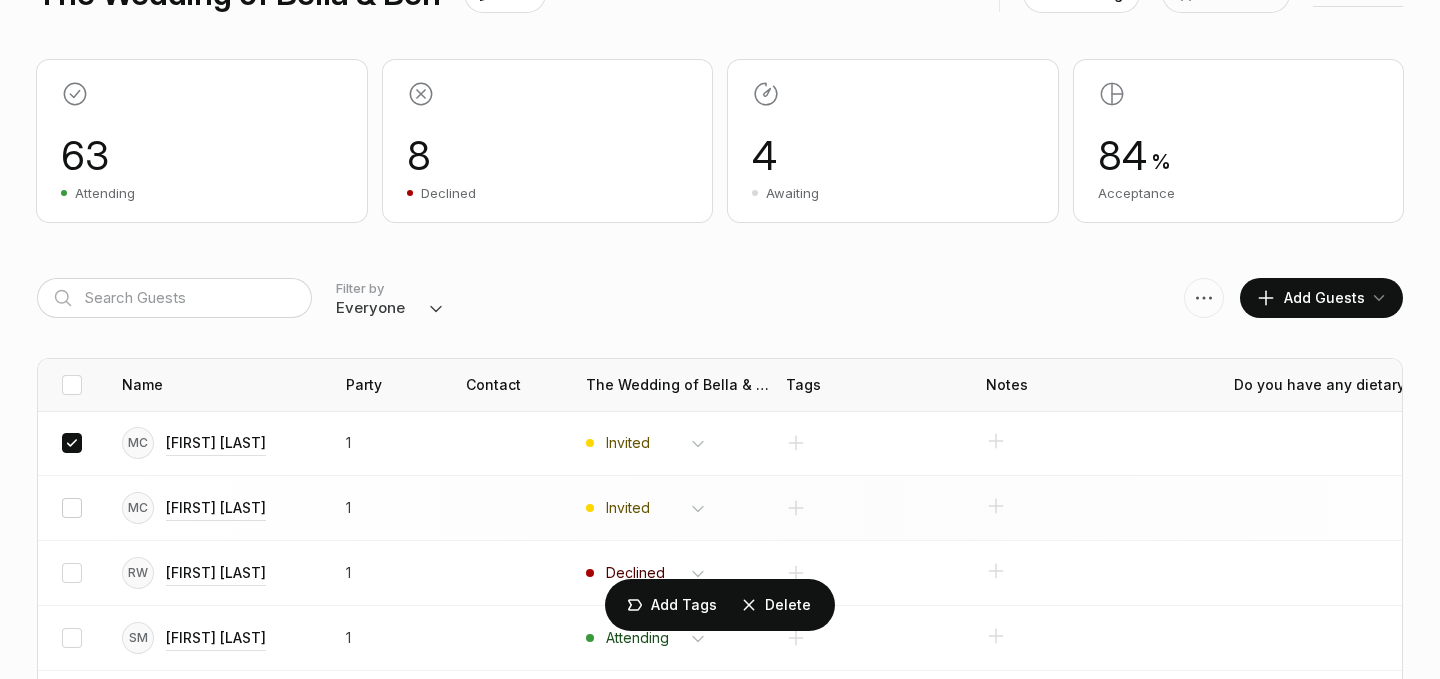 click at bounding box center (72, 508) 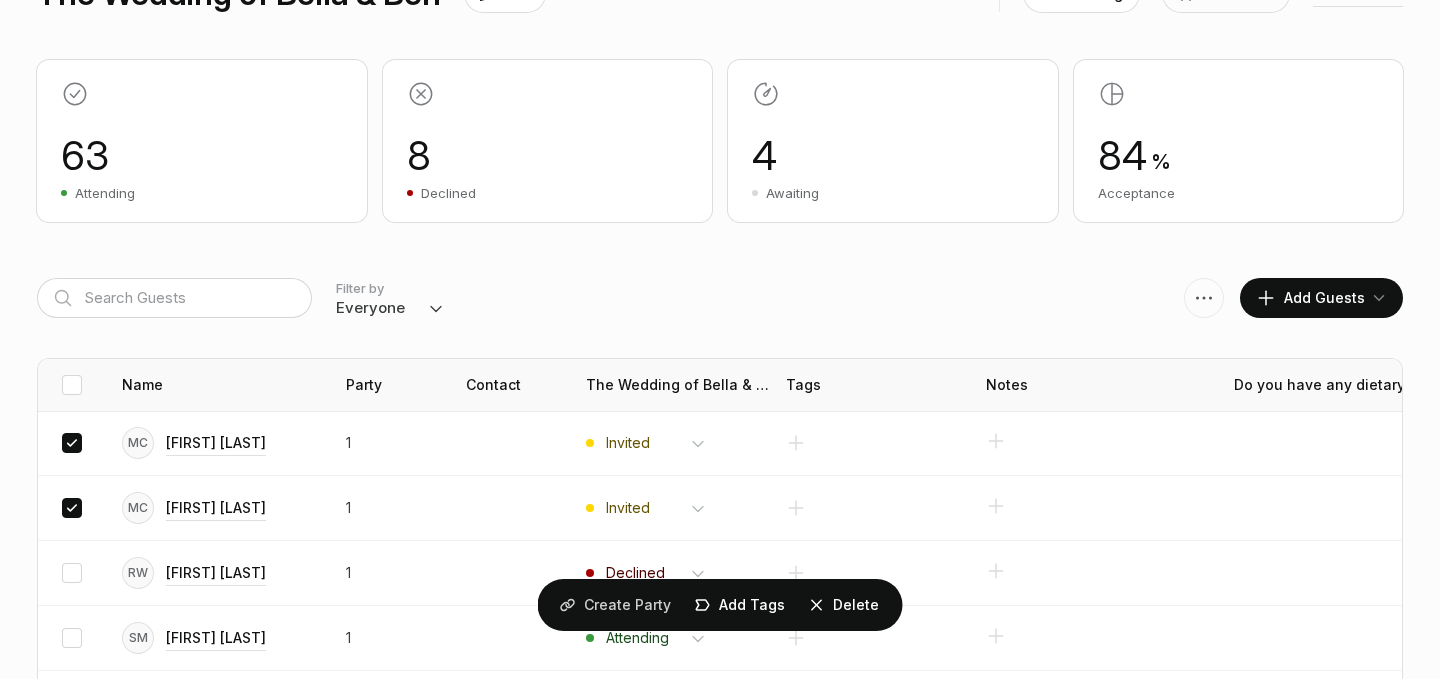 click at bounding box center [568, 605] 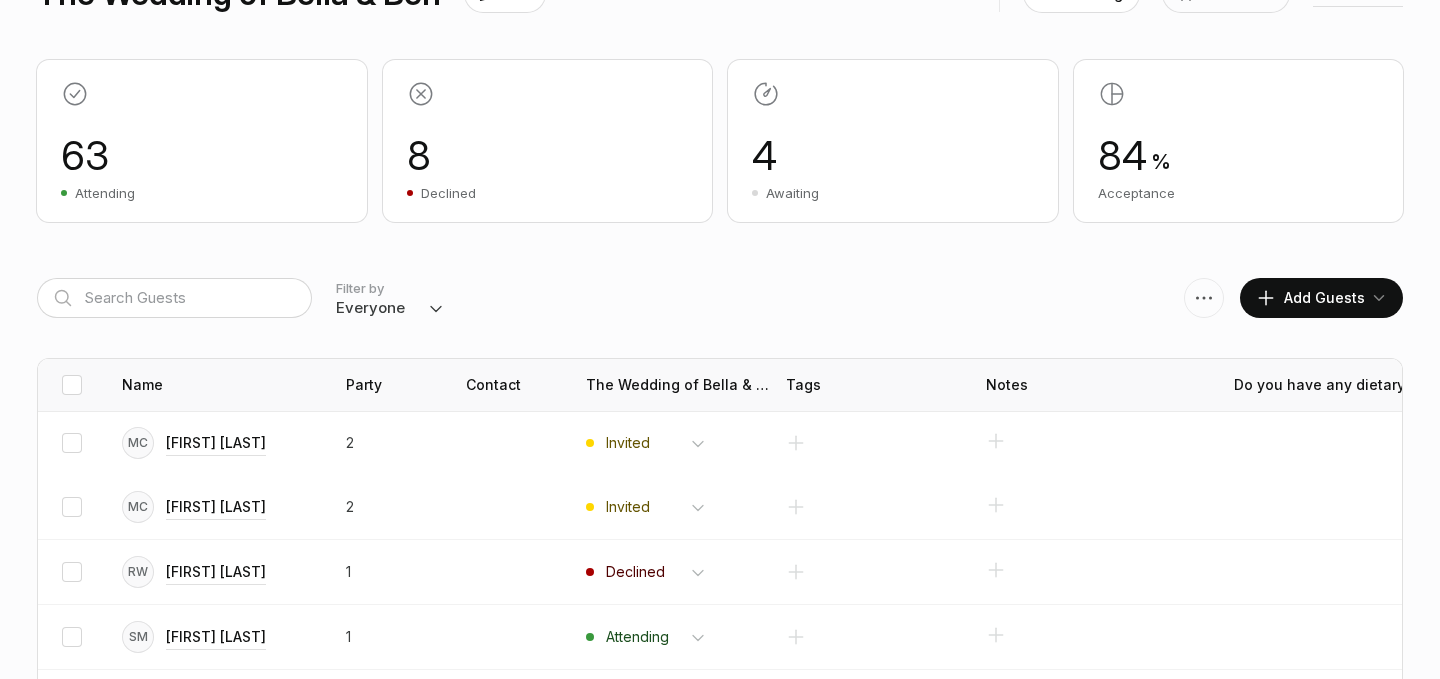 click on "Add Guests" at bounding box center [1310, 298] 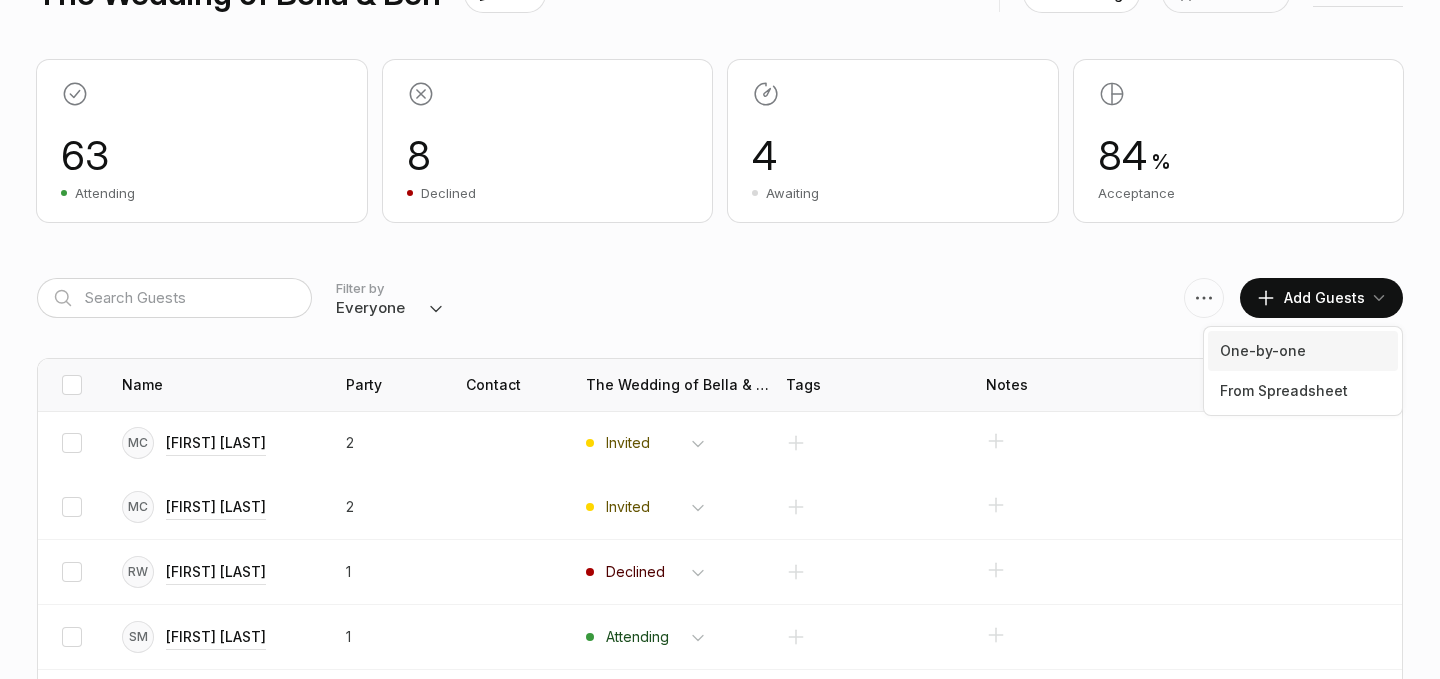 click on "One-by-one" at bounding box center [1303, 351] 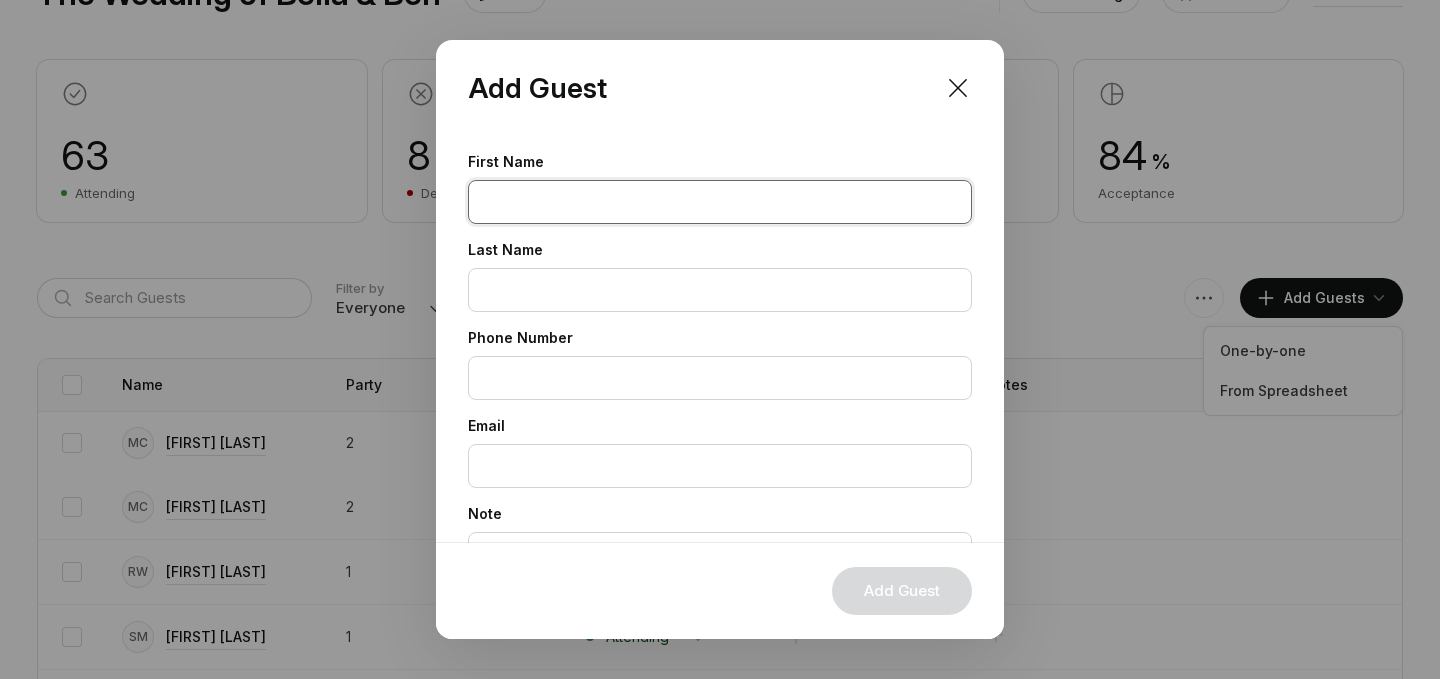 click at bounding box center (720, 202) 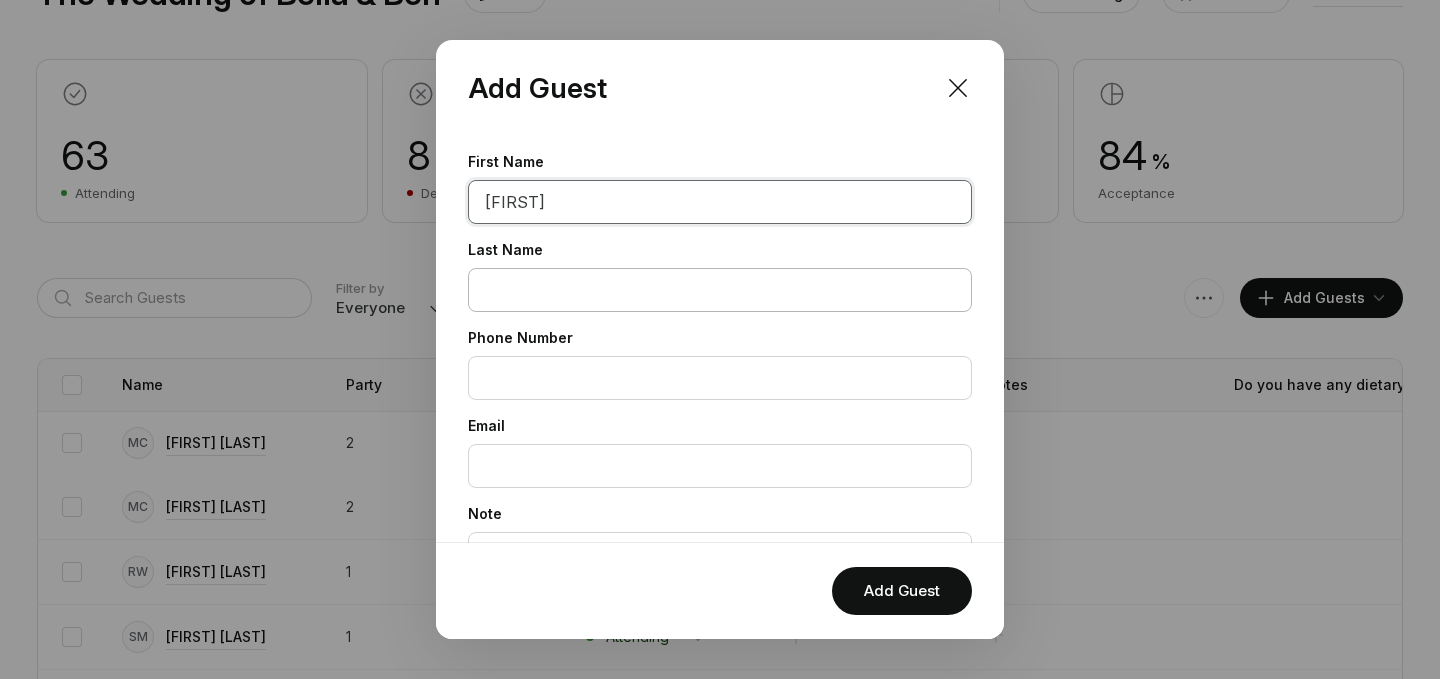 type on "[FIRST]" 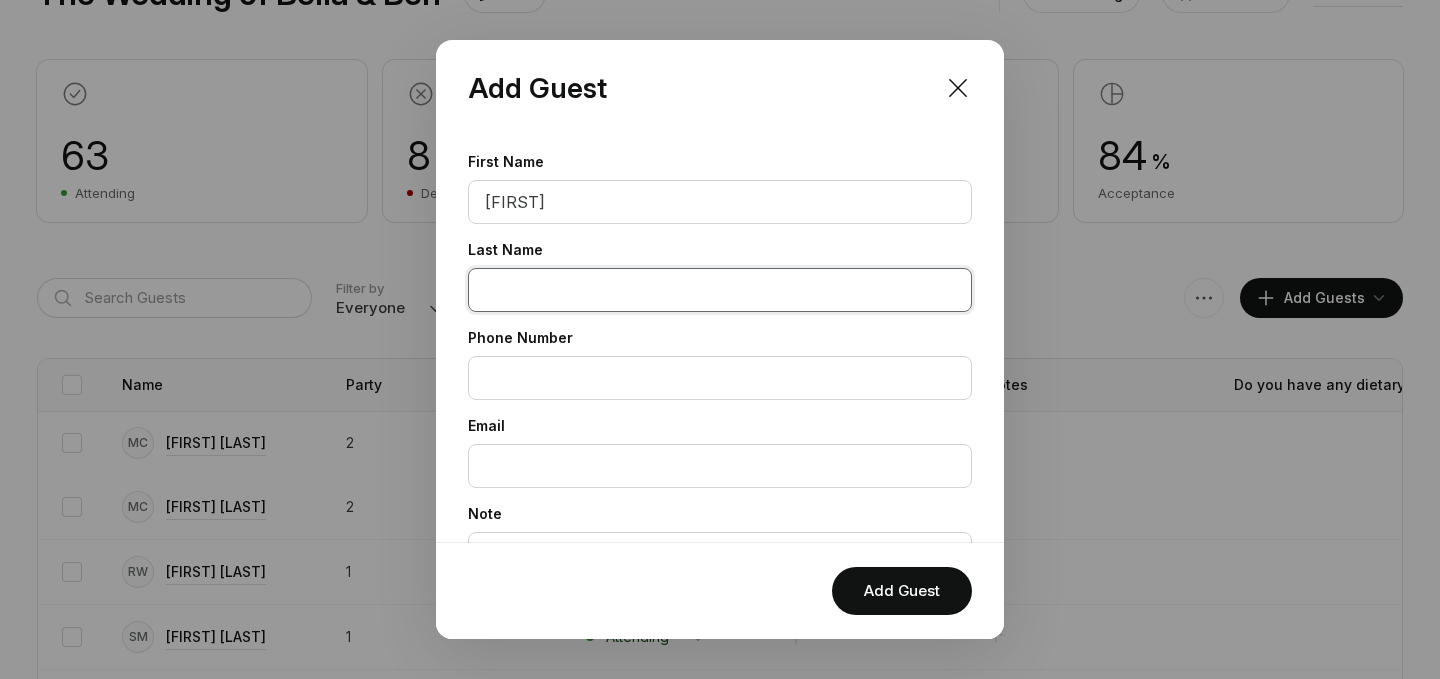 click at bounding box center [720, 290] 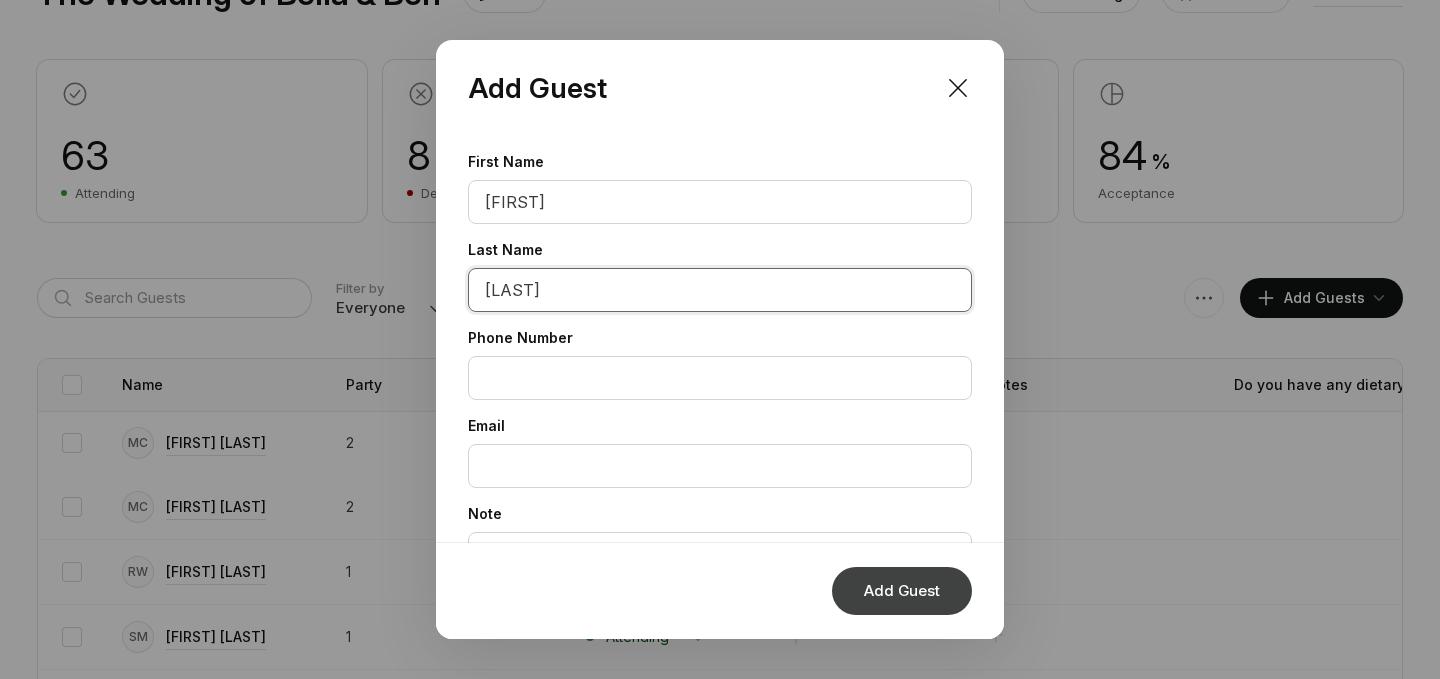 type on "[LAST]" 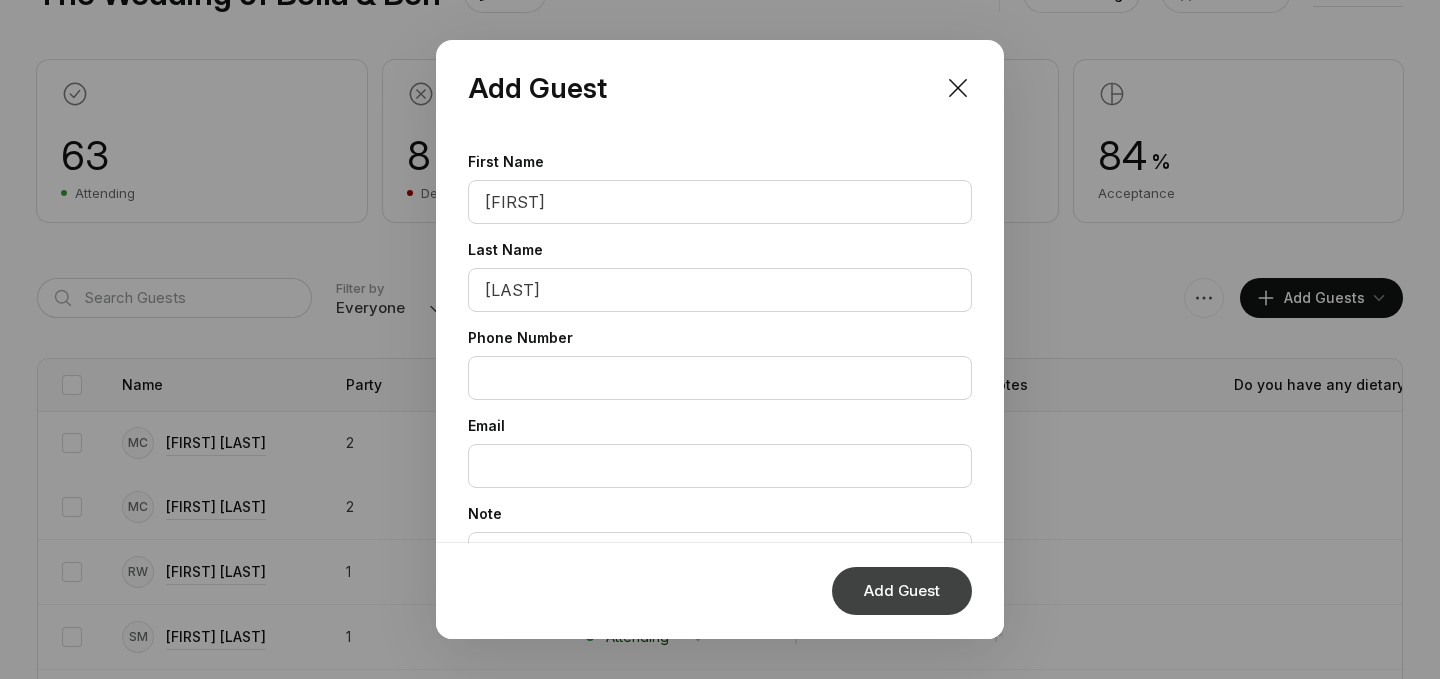 click on "Add Guest" at bounding box center (902, 591) 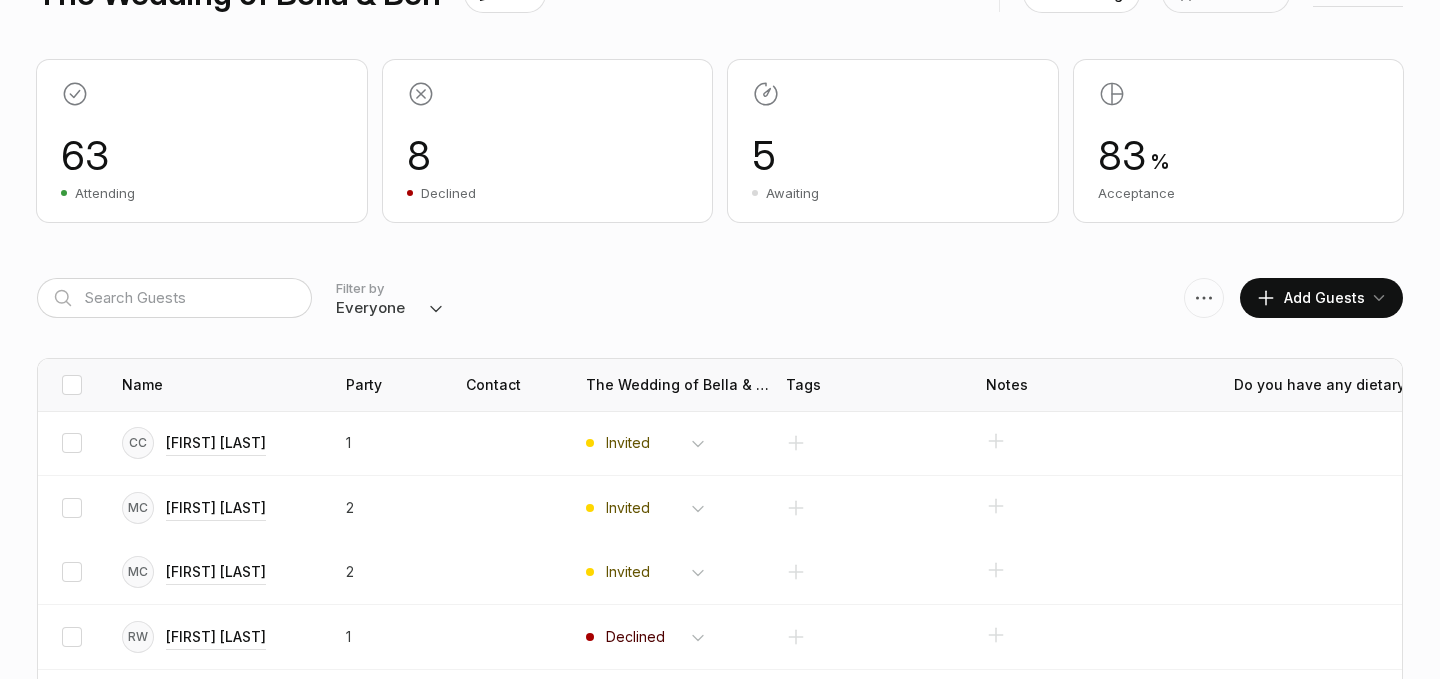 click on "Add Guests" at bounding box center [1310, 298] 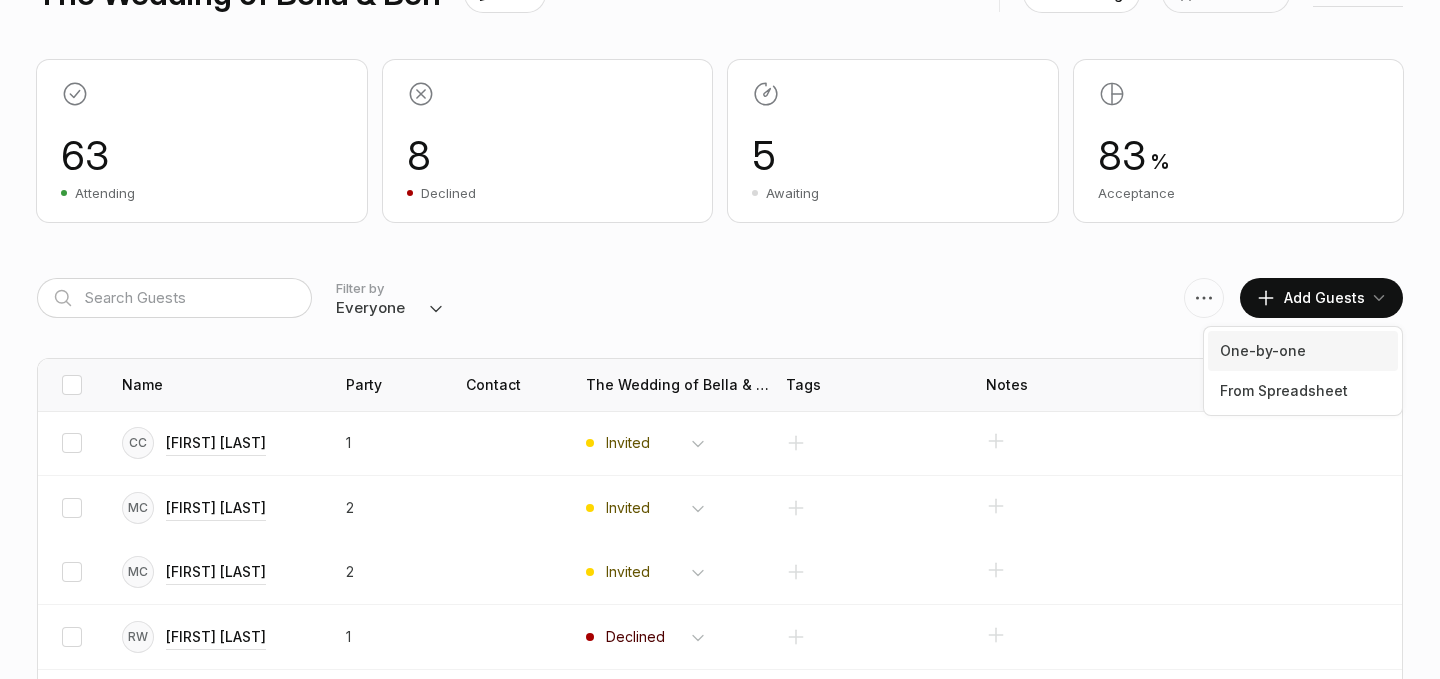click on "One-by-one" at bounding box center (1303, 351) 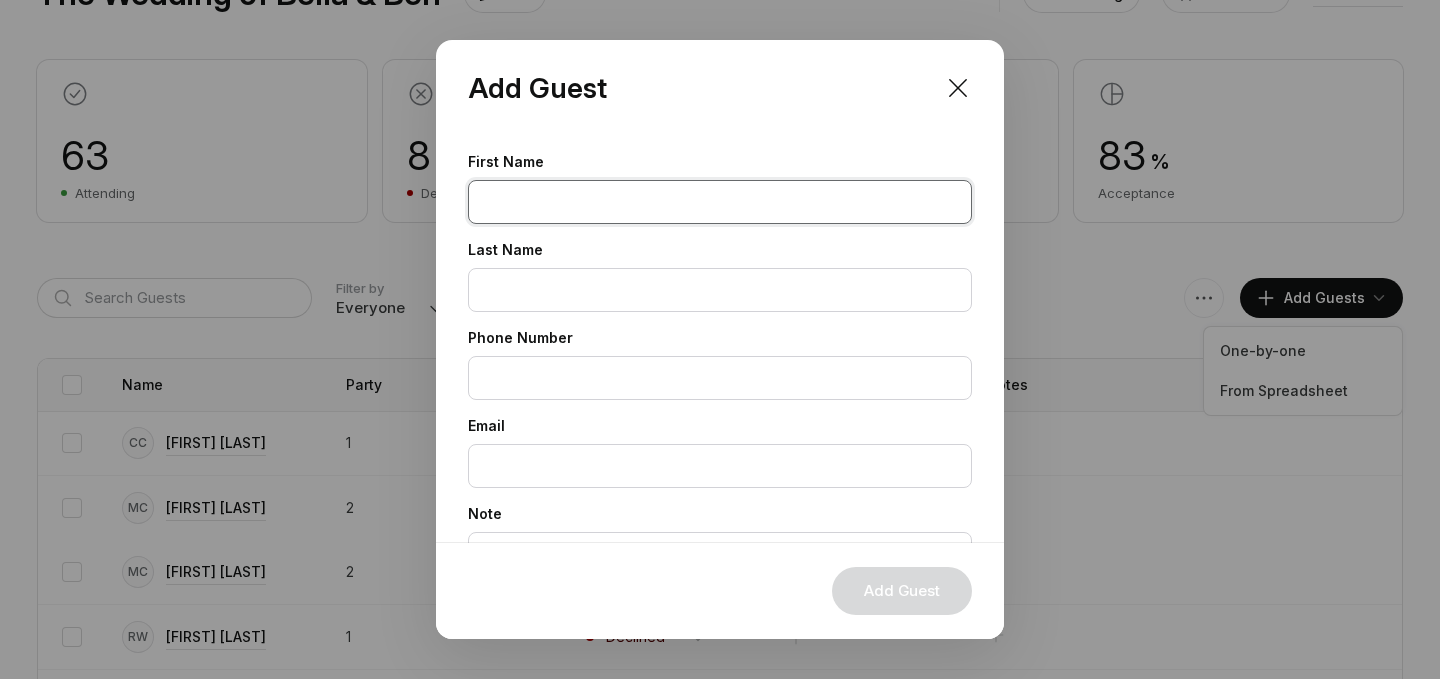 click at bounding box center [720, 202] 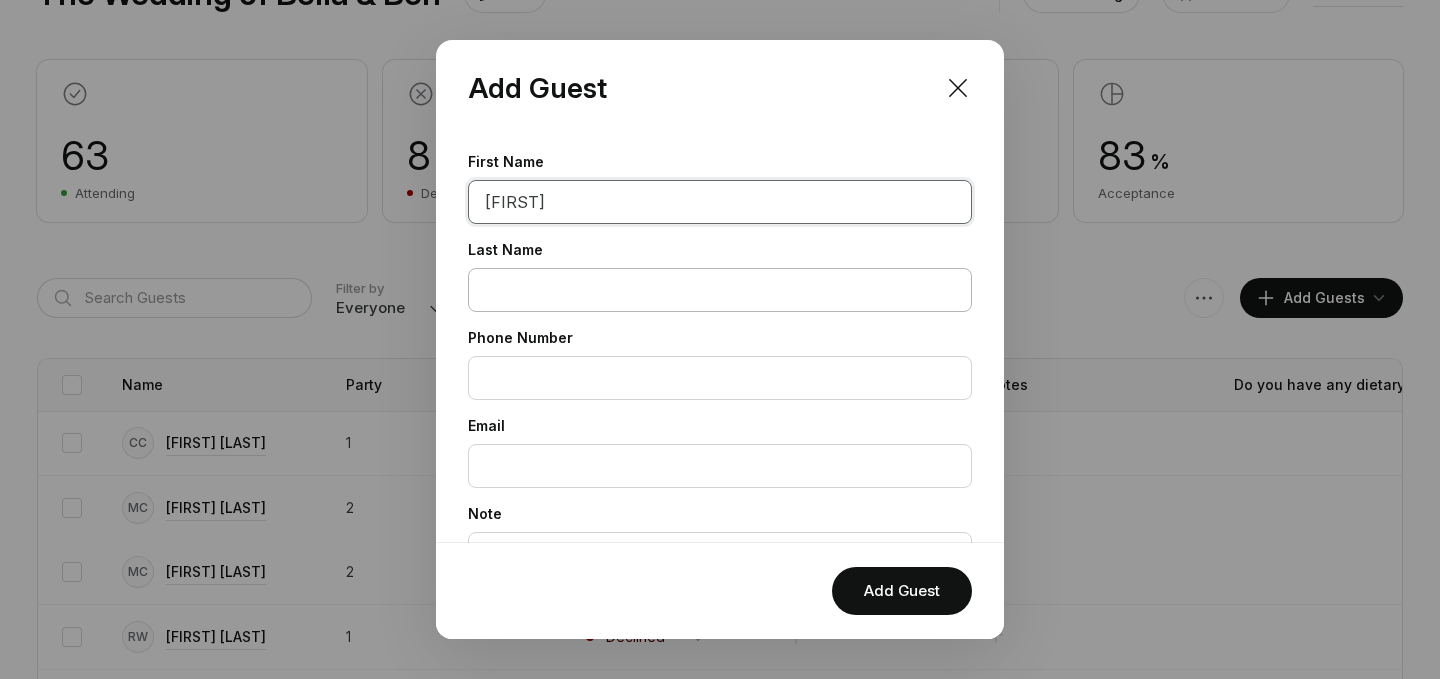 type on "[FIRST]" 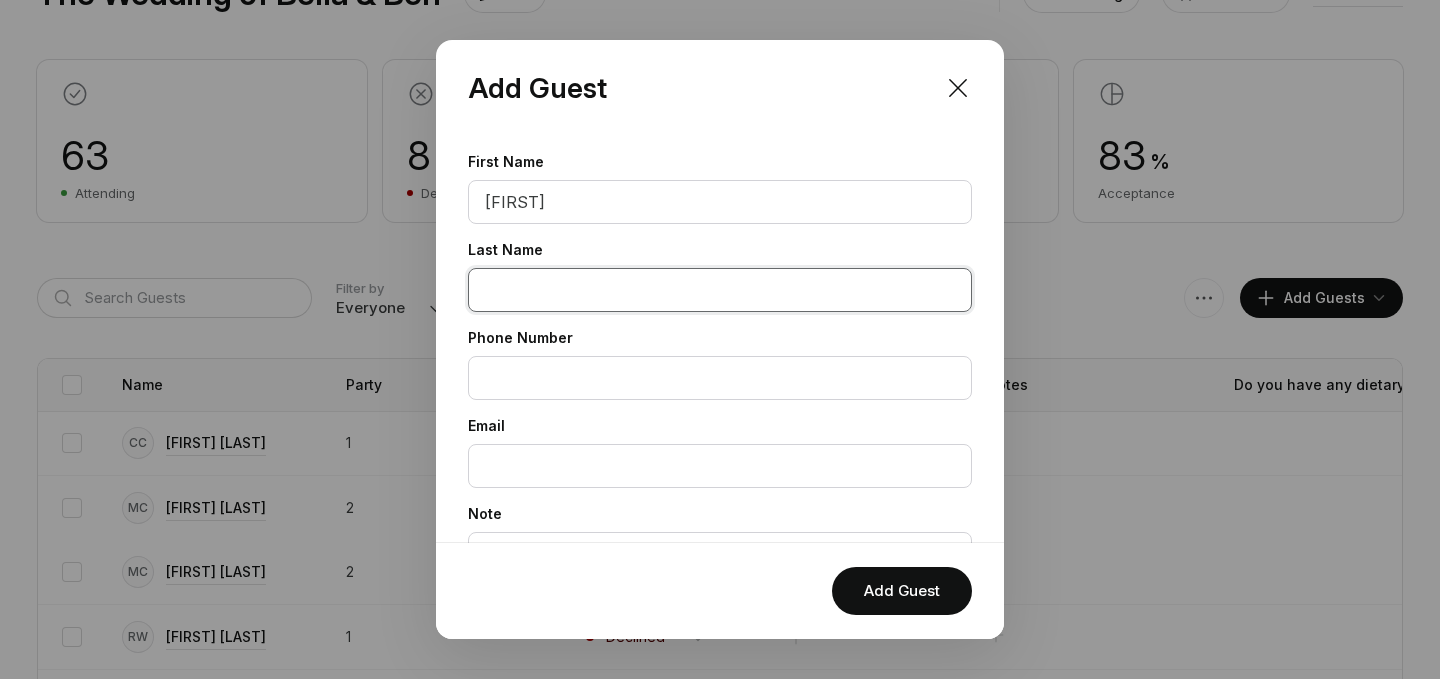 click at bounding box center (720, 290) 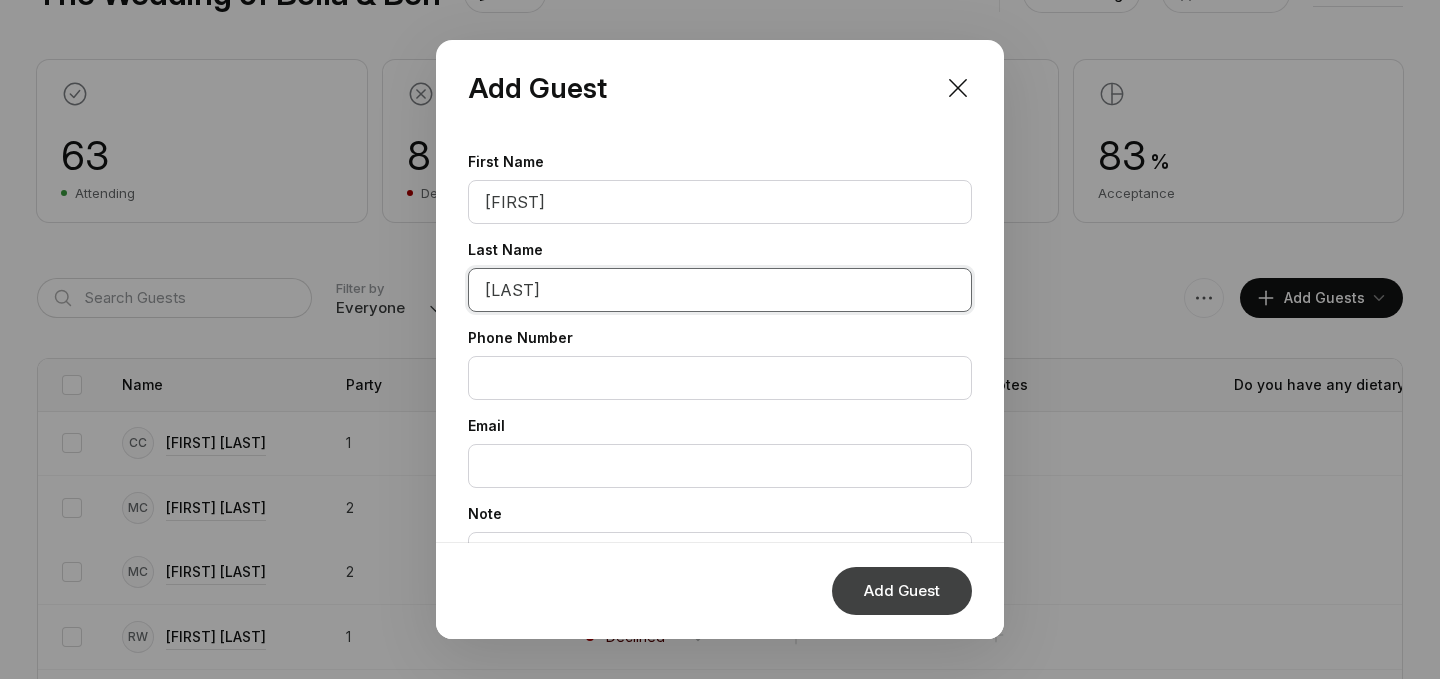 type on "[LAST]" 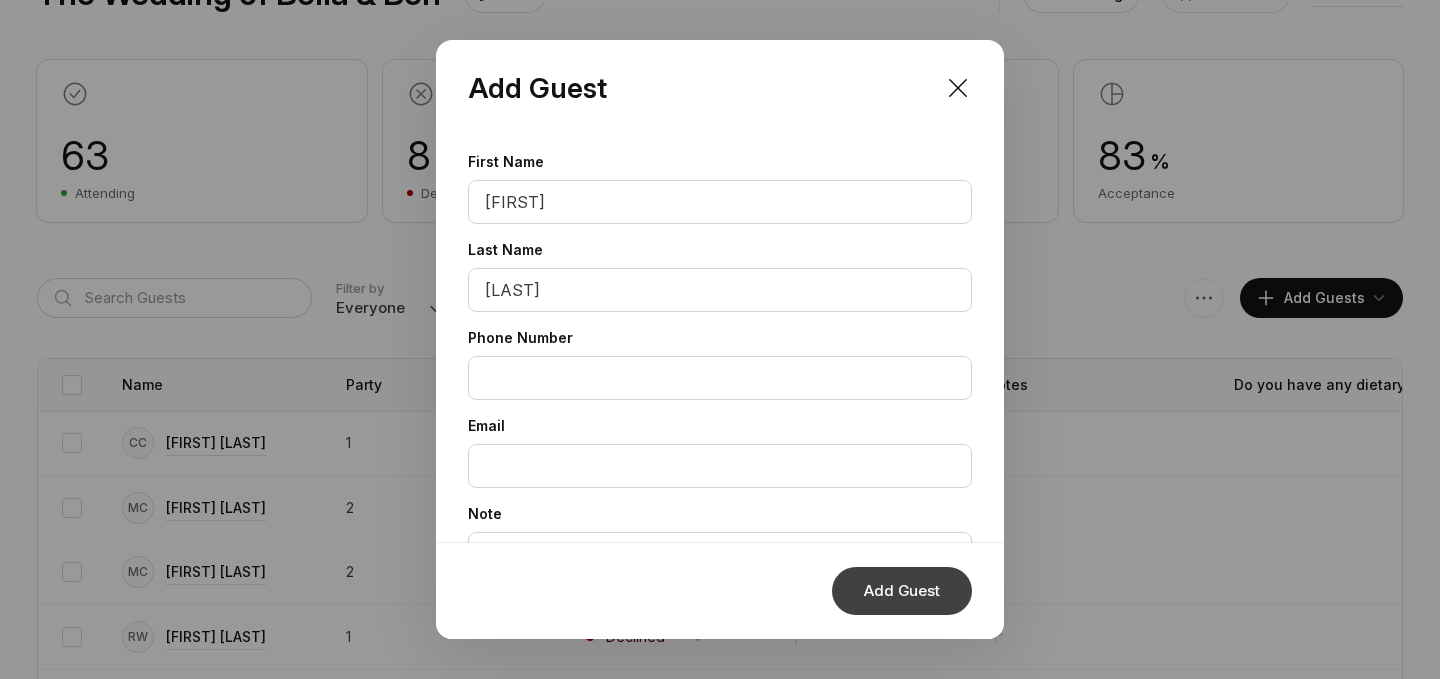 click on "Add Guest" at bounding box center (902, 591) 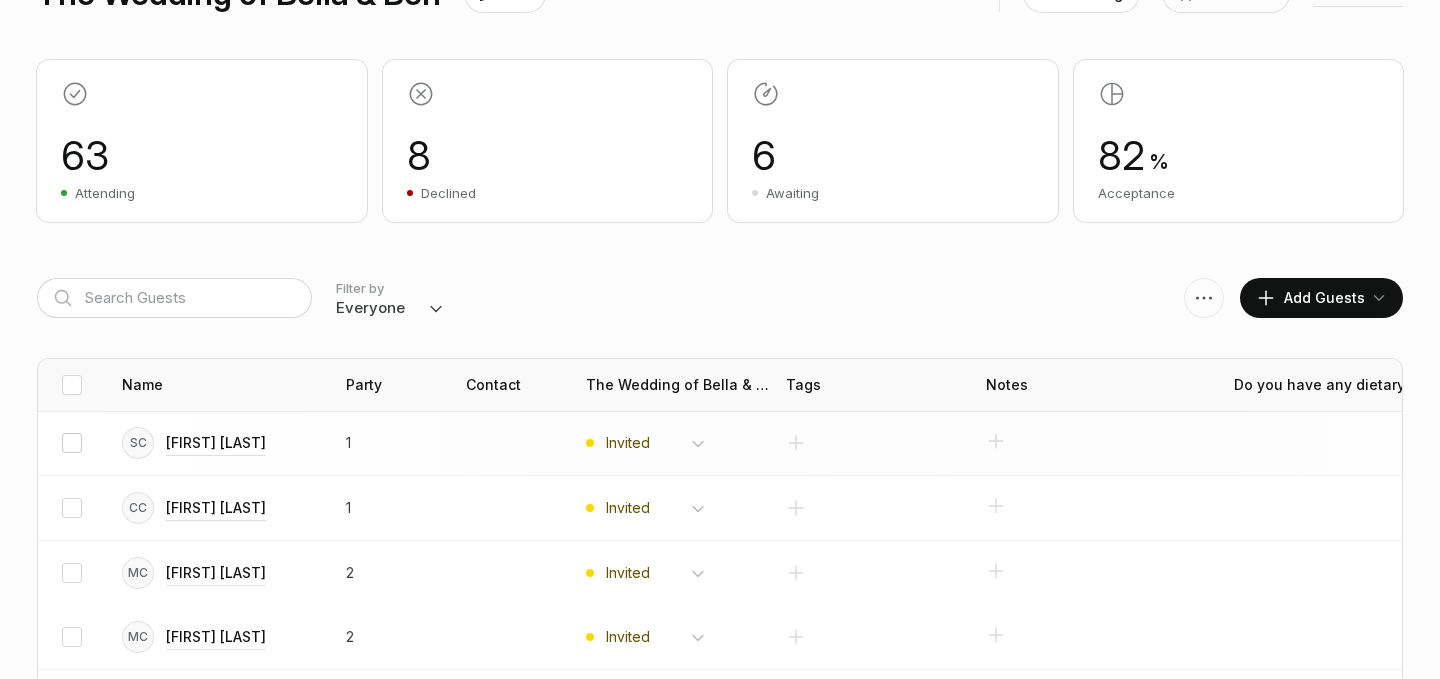 click at bounding box center (72, 443) 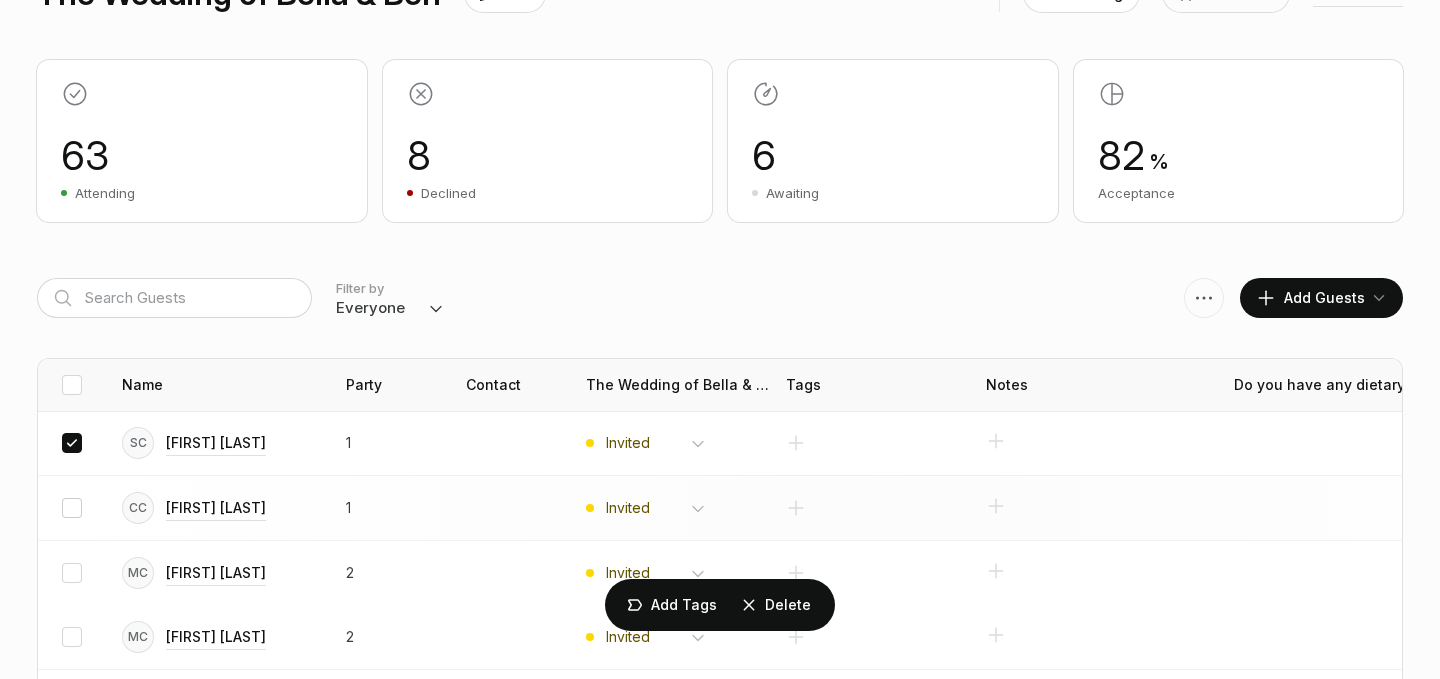 click at bounding box center (72, 508) 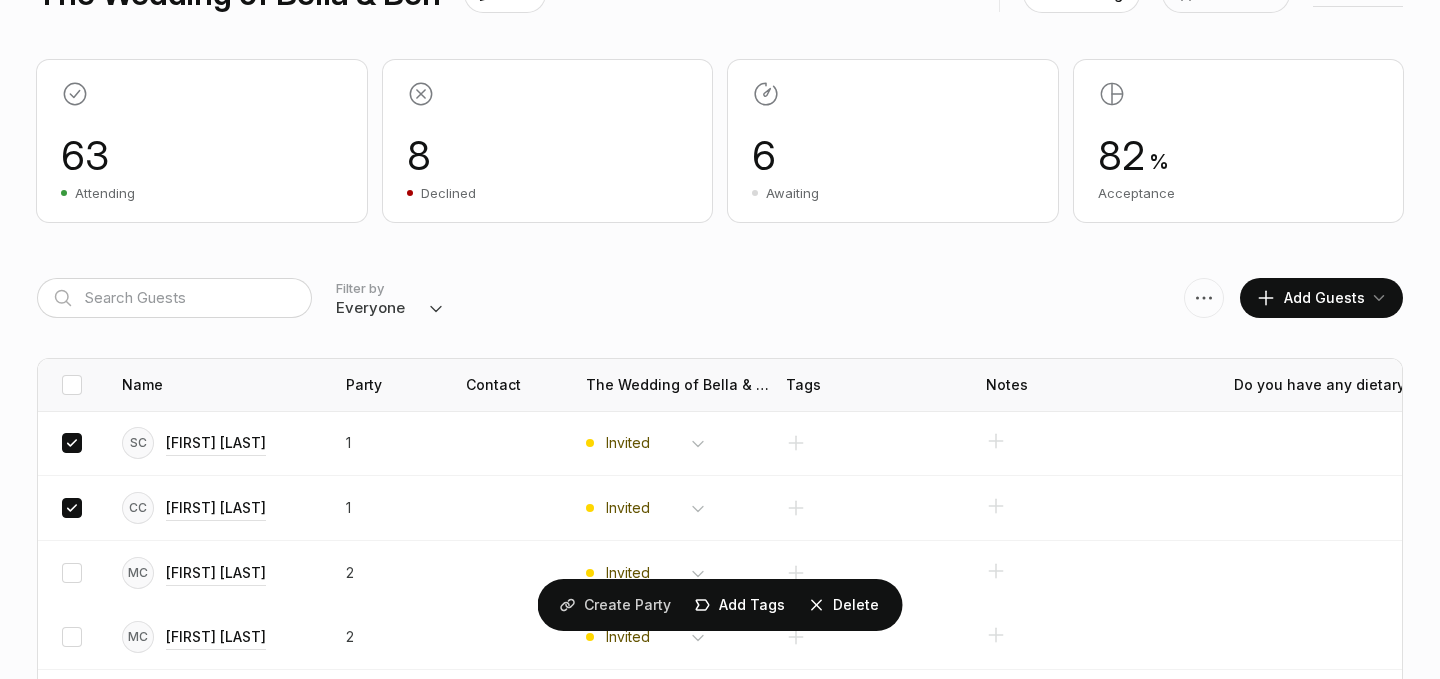 click on "Create Party" at bounding box center (627, 605) 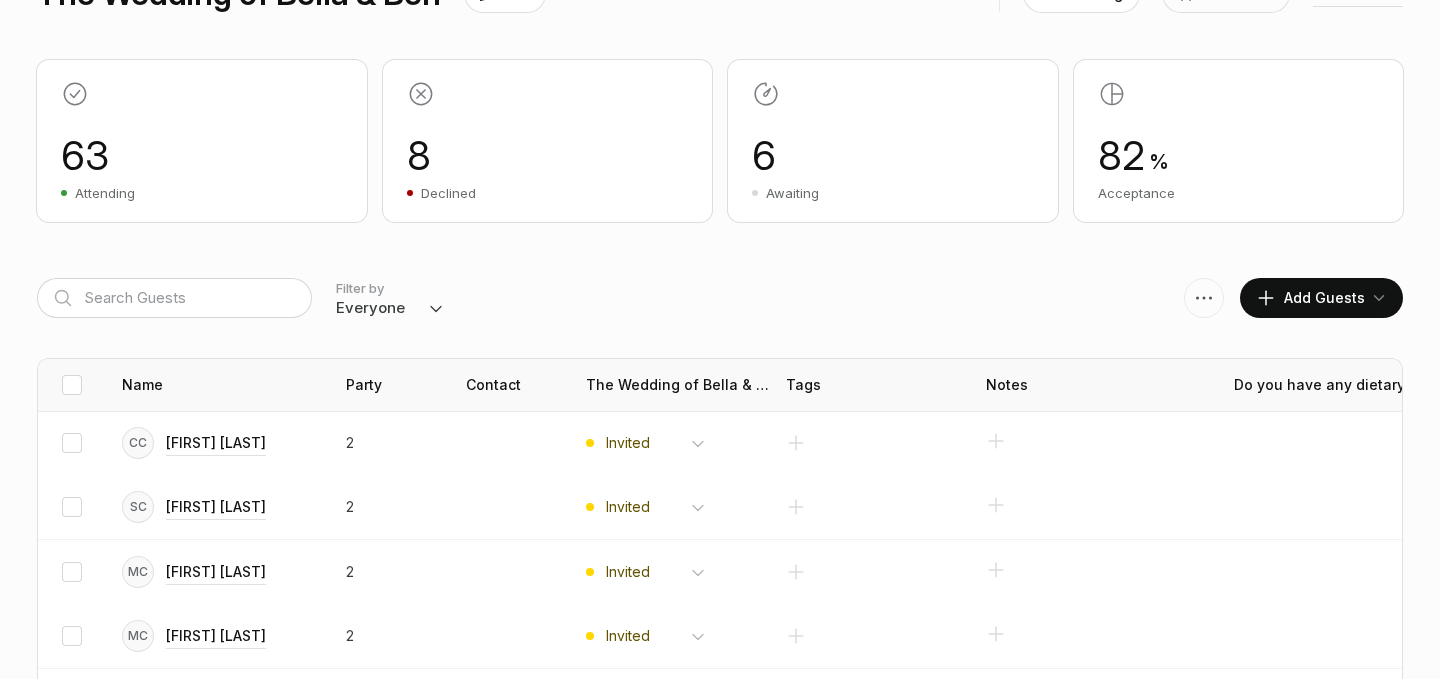 click at bounding box center (1266, 298) 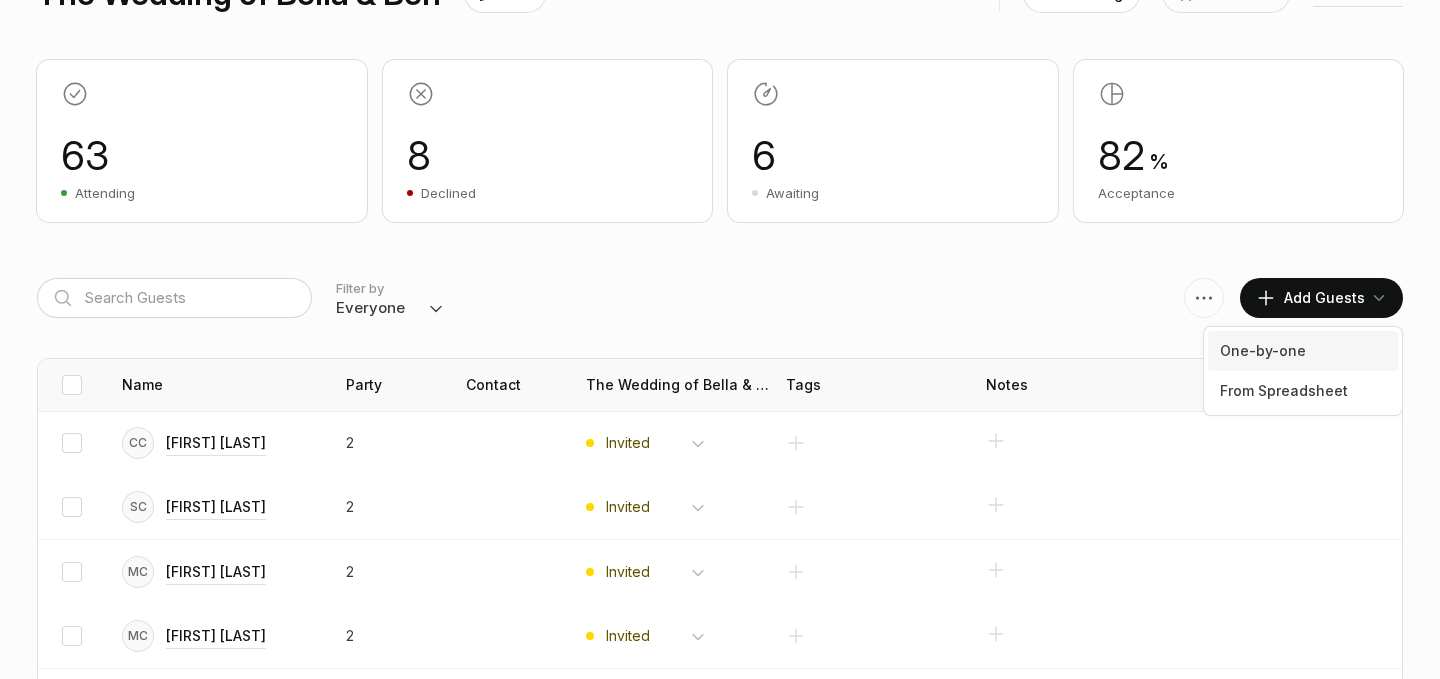 click on "One-by-one" at bounding box center [1303, 351] 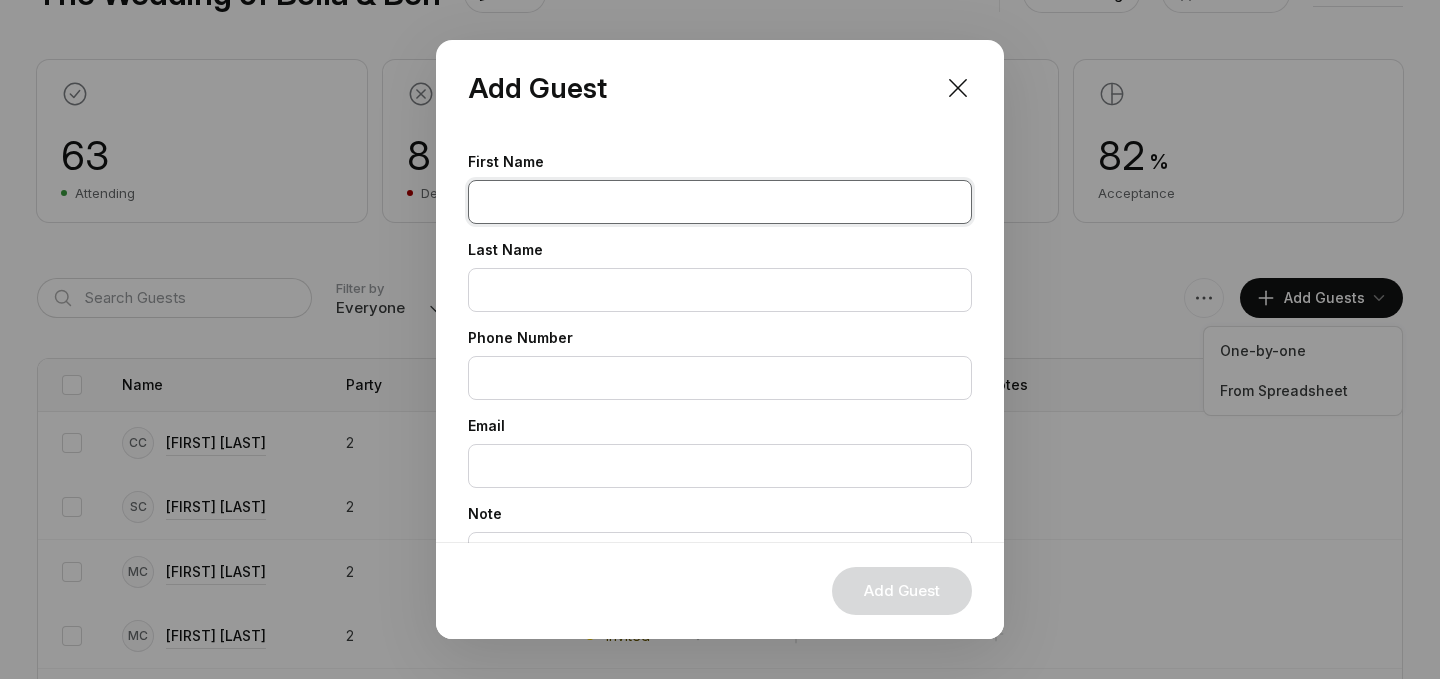 click at bounding box center (720, 202) 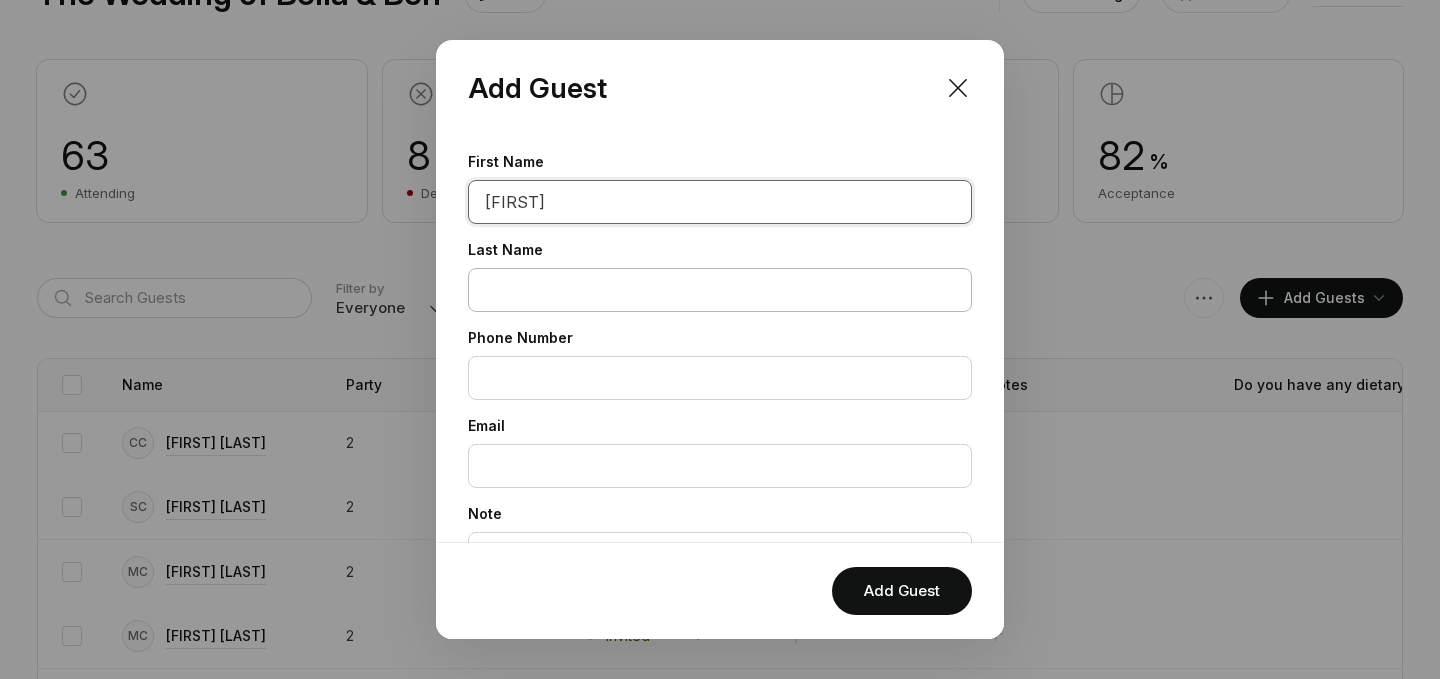 type on "[FIRST]" 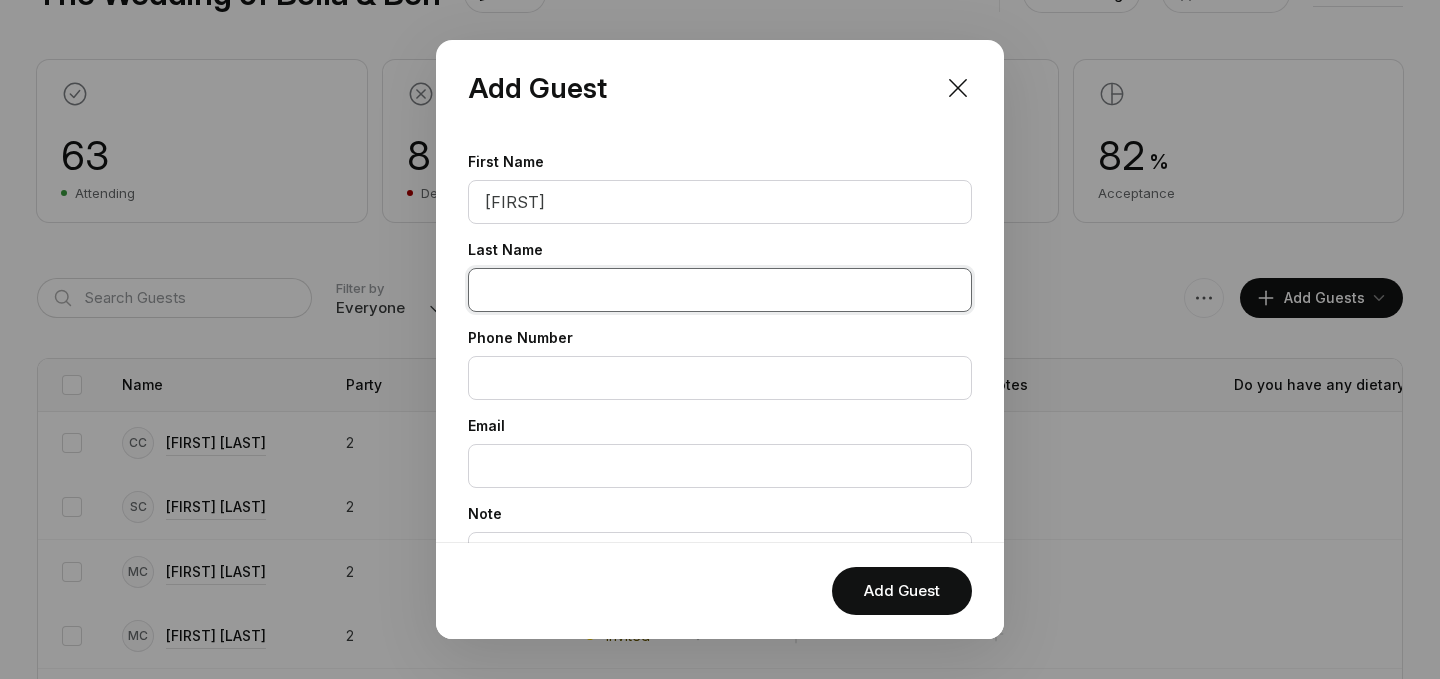 click at bounding box center (720, 290) 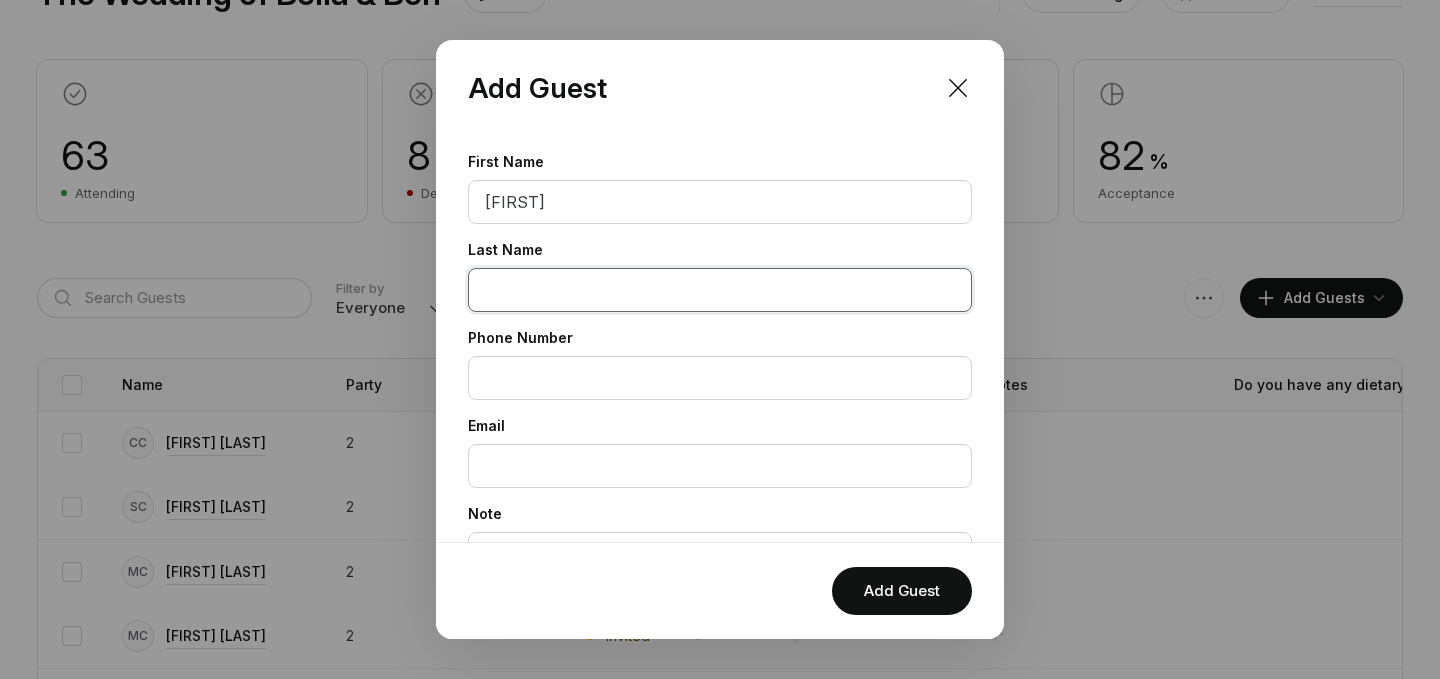 paste on "[LAST]" 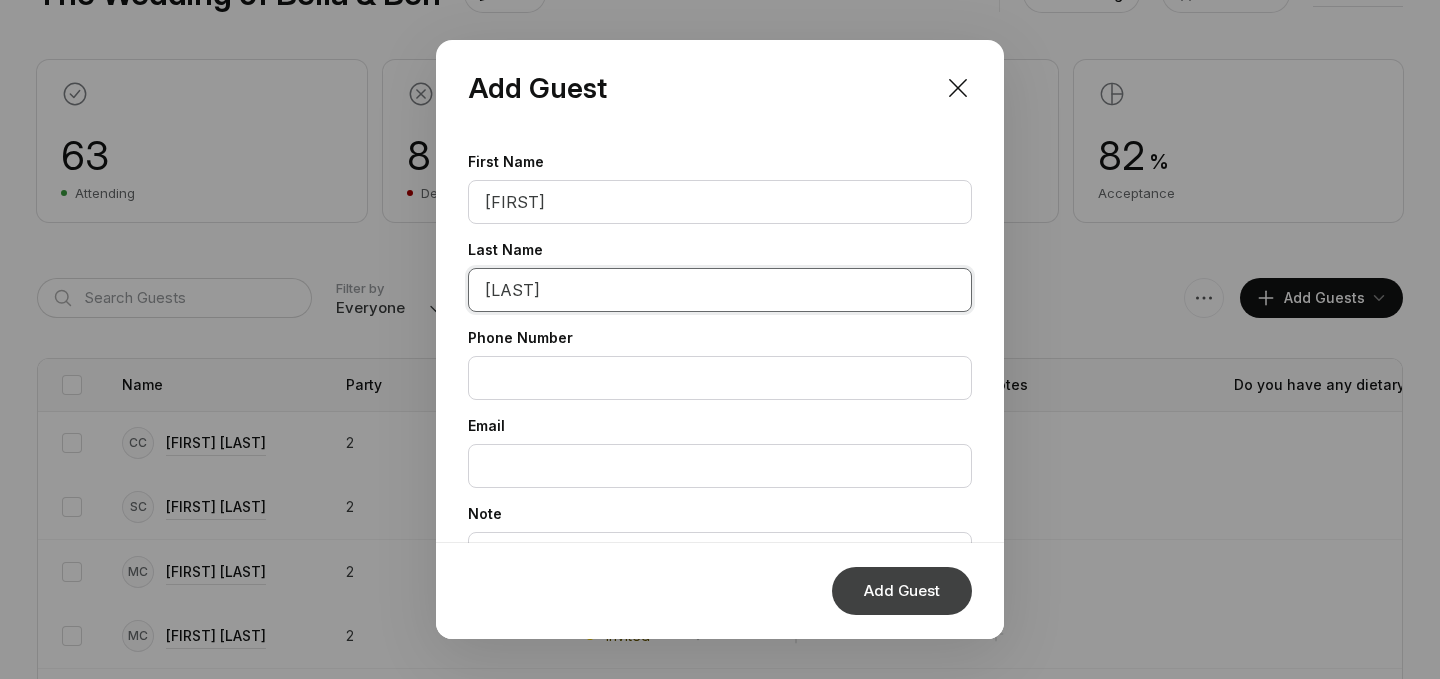 type on "[LAST]" 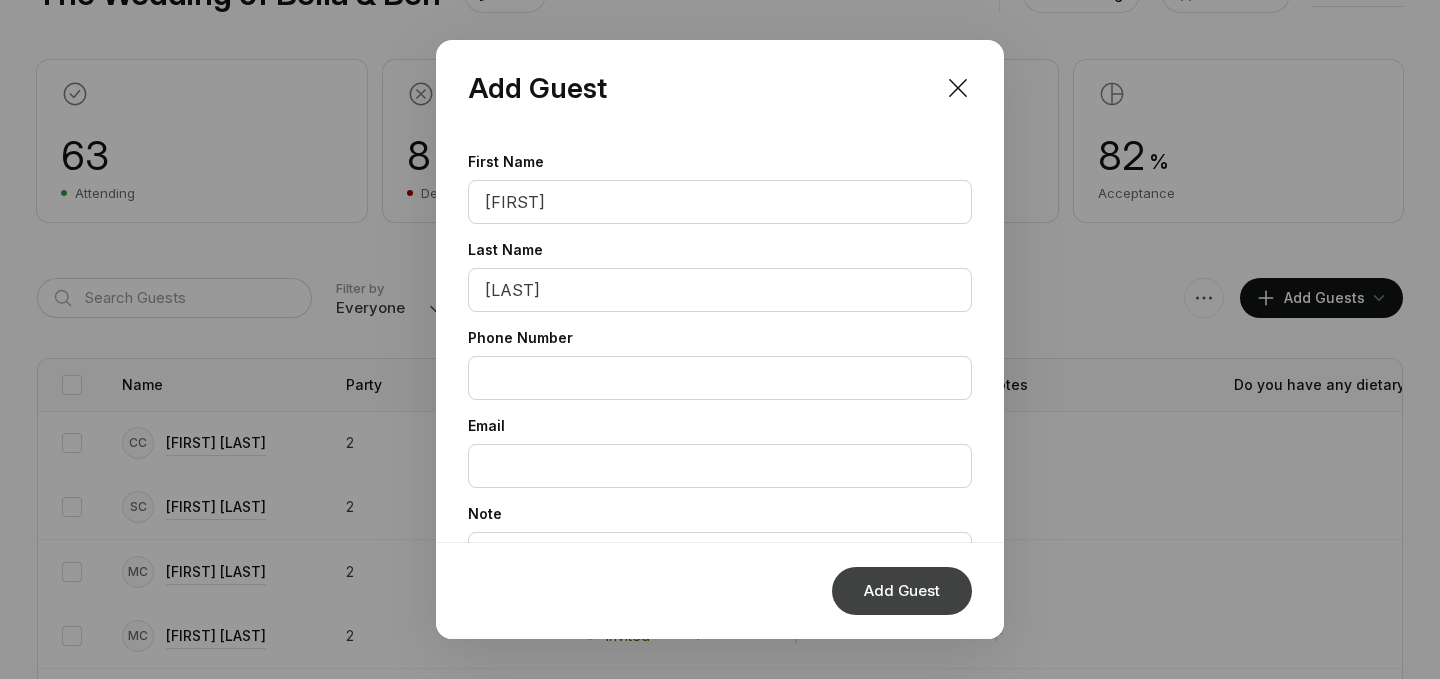 click on "Add Guest" at bounding box center (902, 591) 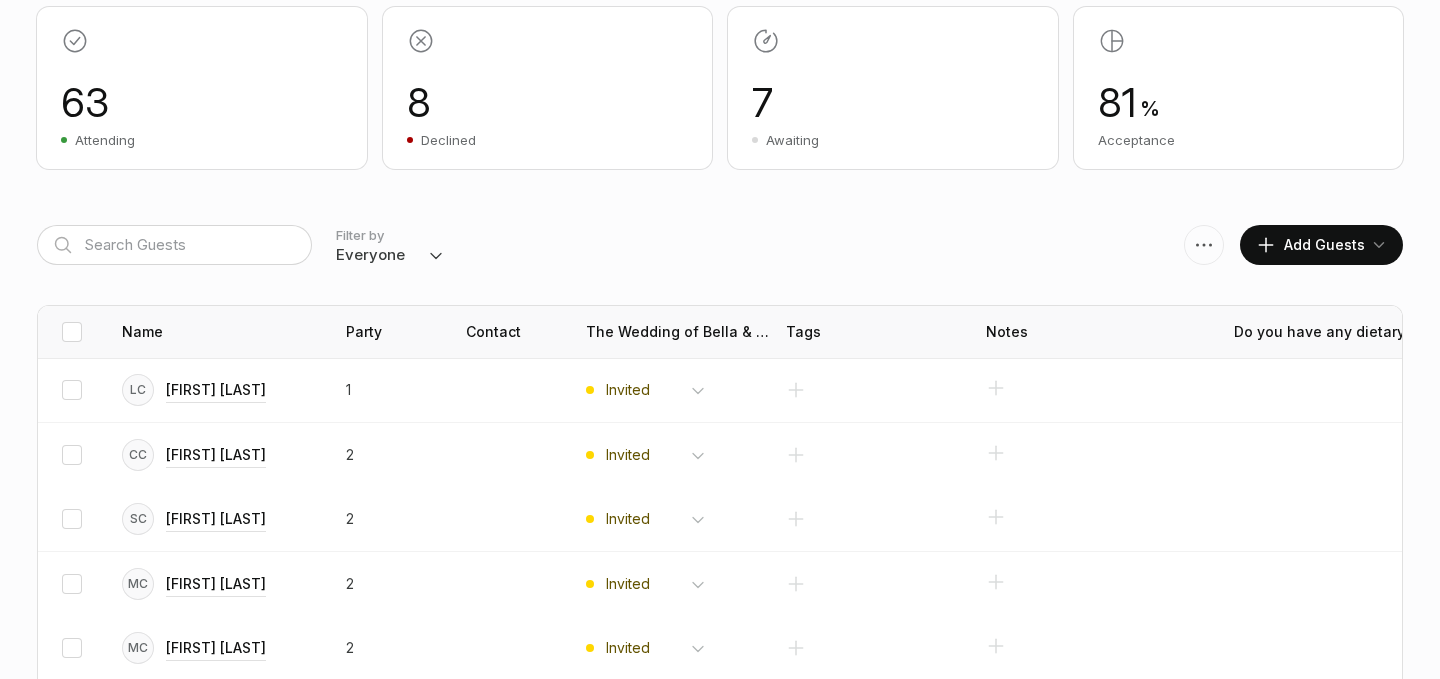 scroll, scrollTop: 306, scrollLeft: 0, axis: vertical 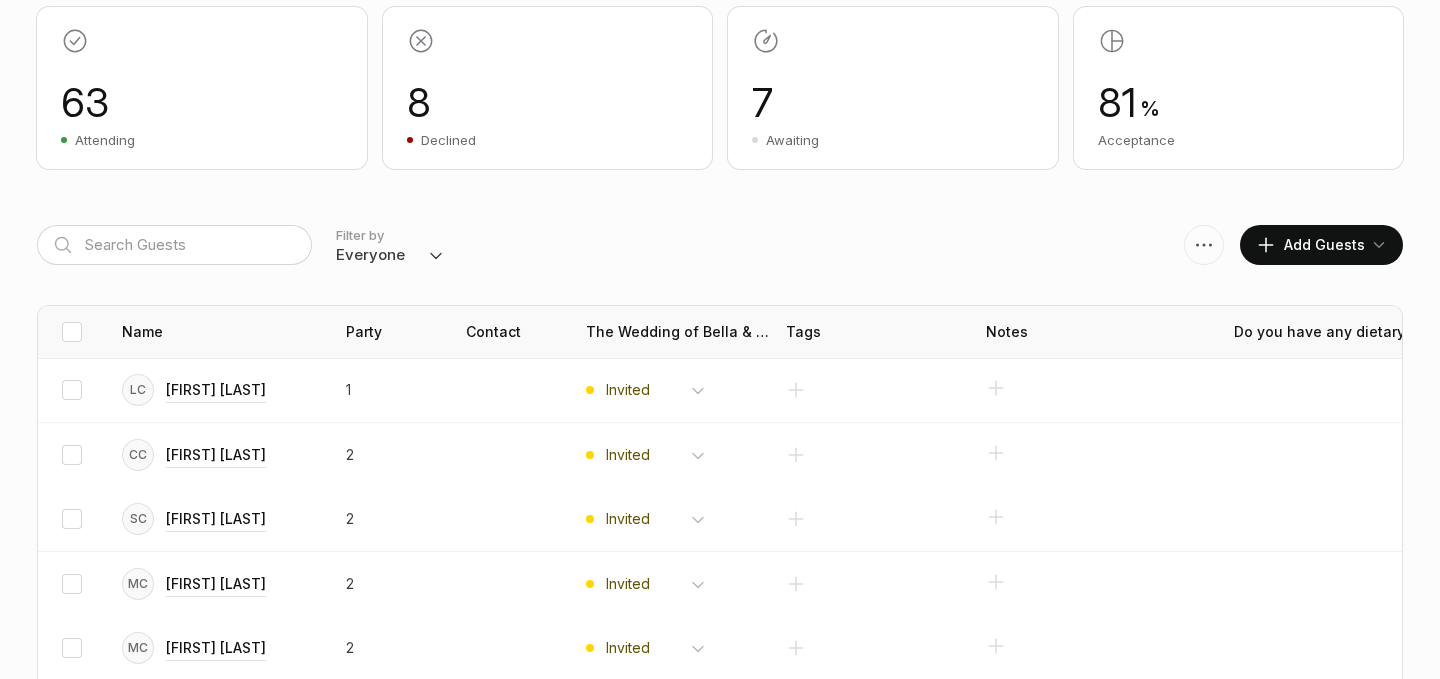click on "Add Guests" at bounding box center (1310, 245) 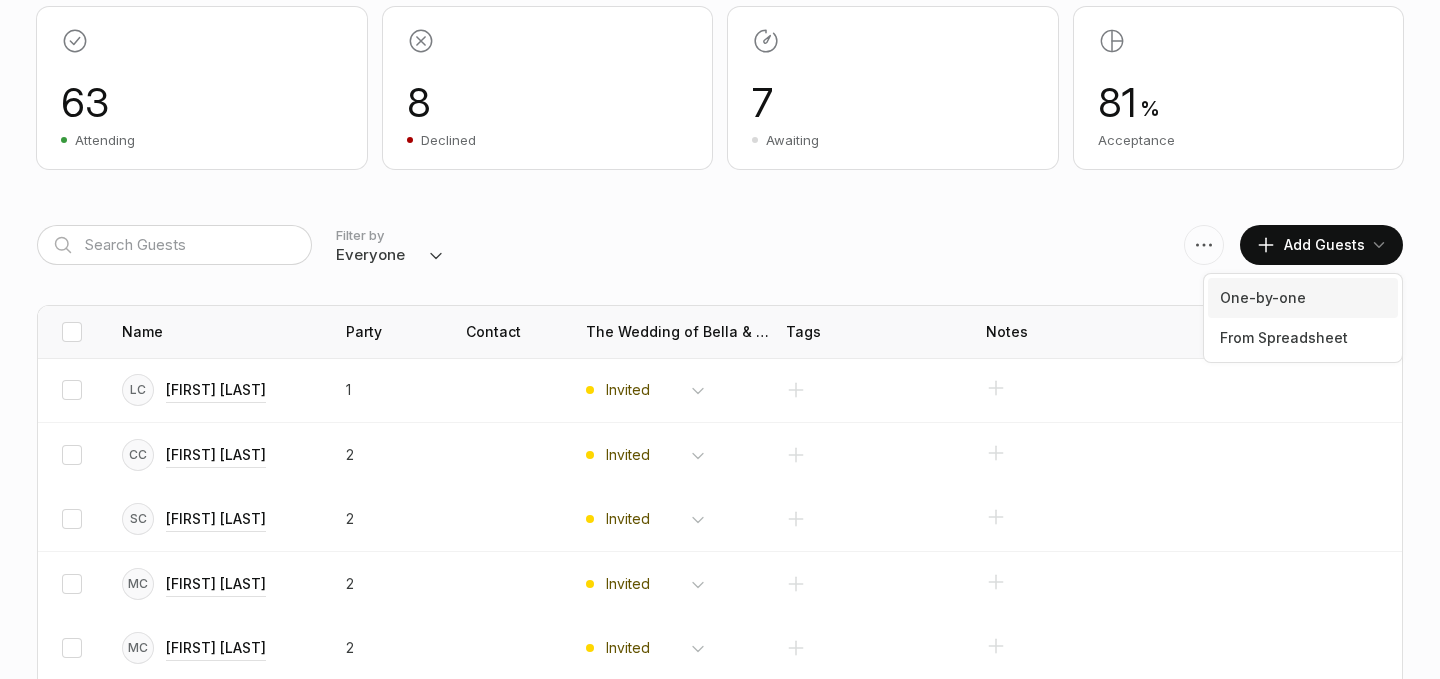 click on "One-by-one" at bounding box center (1303, 298) 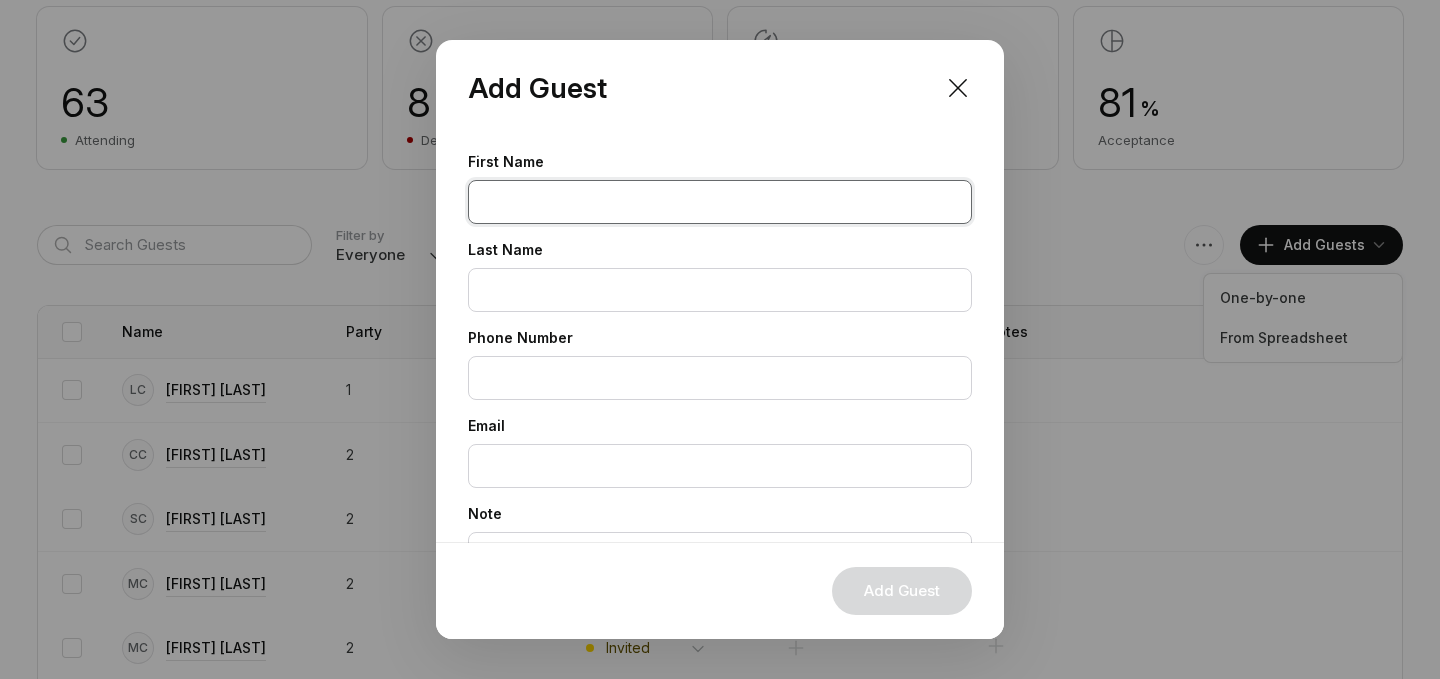 click at bounding box center (720, 202) 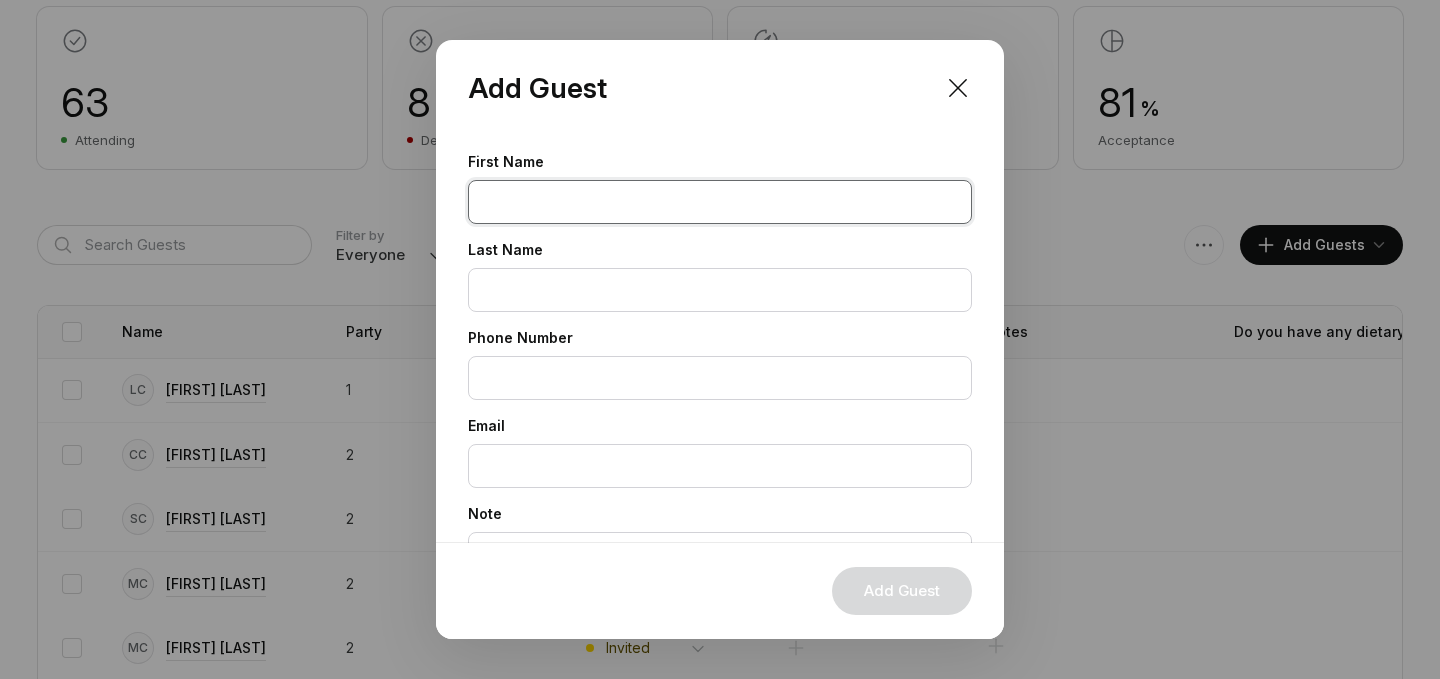 click at bounding box center [720, 202] 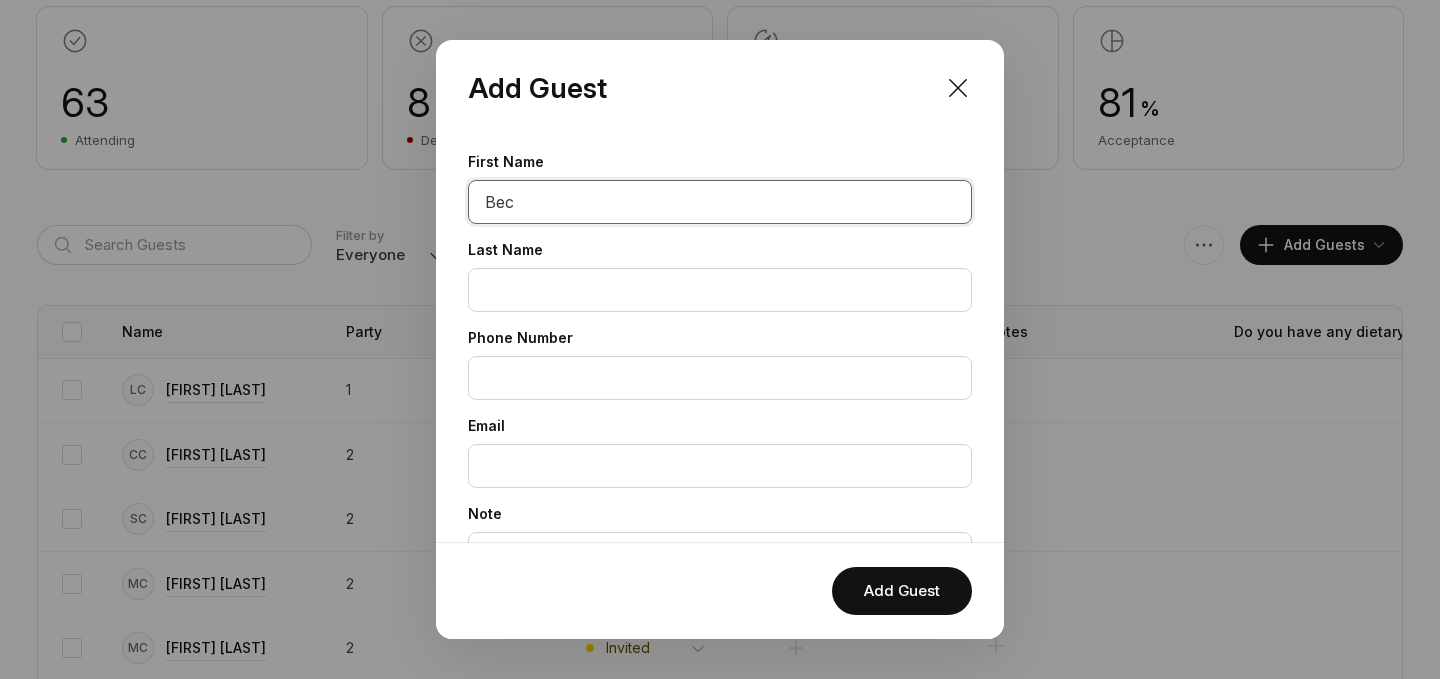 type on "Bec" 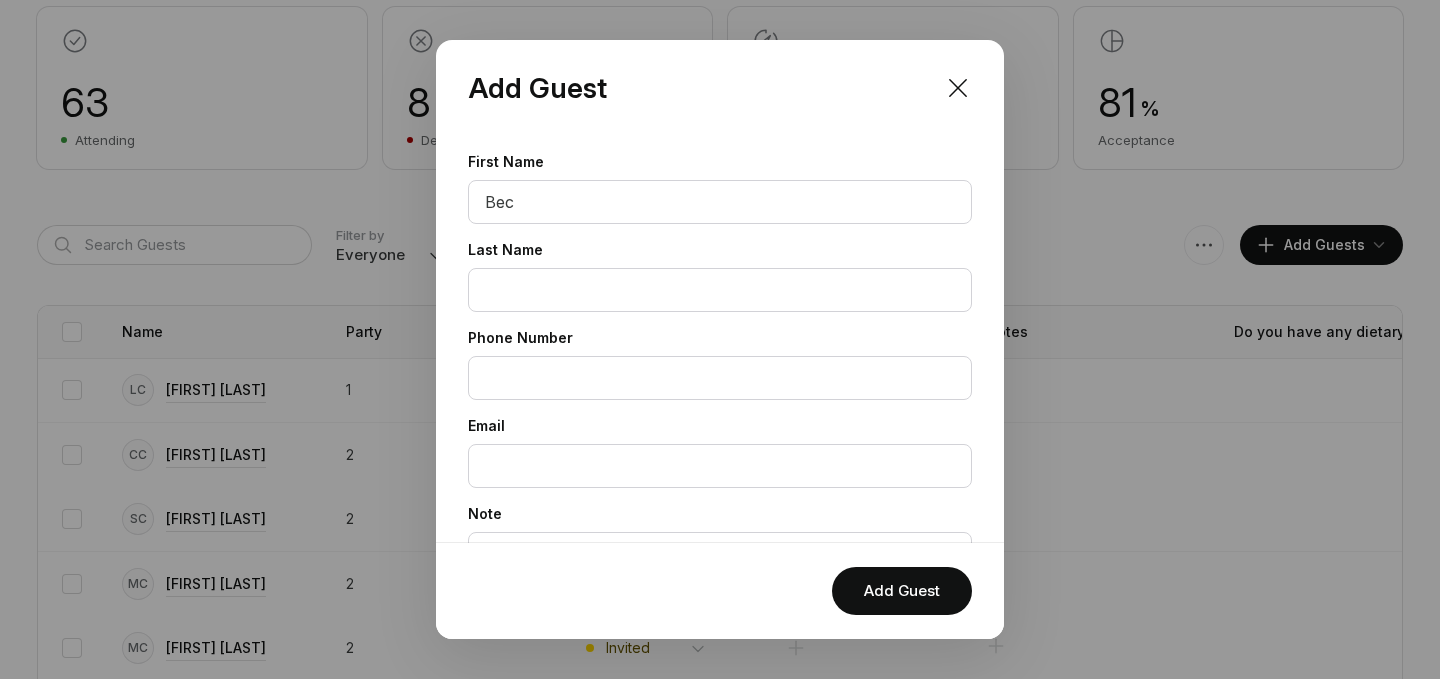 click on "Last Name" at bounding box center (720, 162) 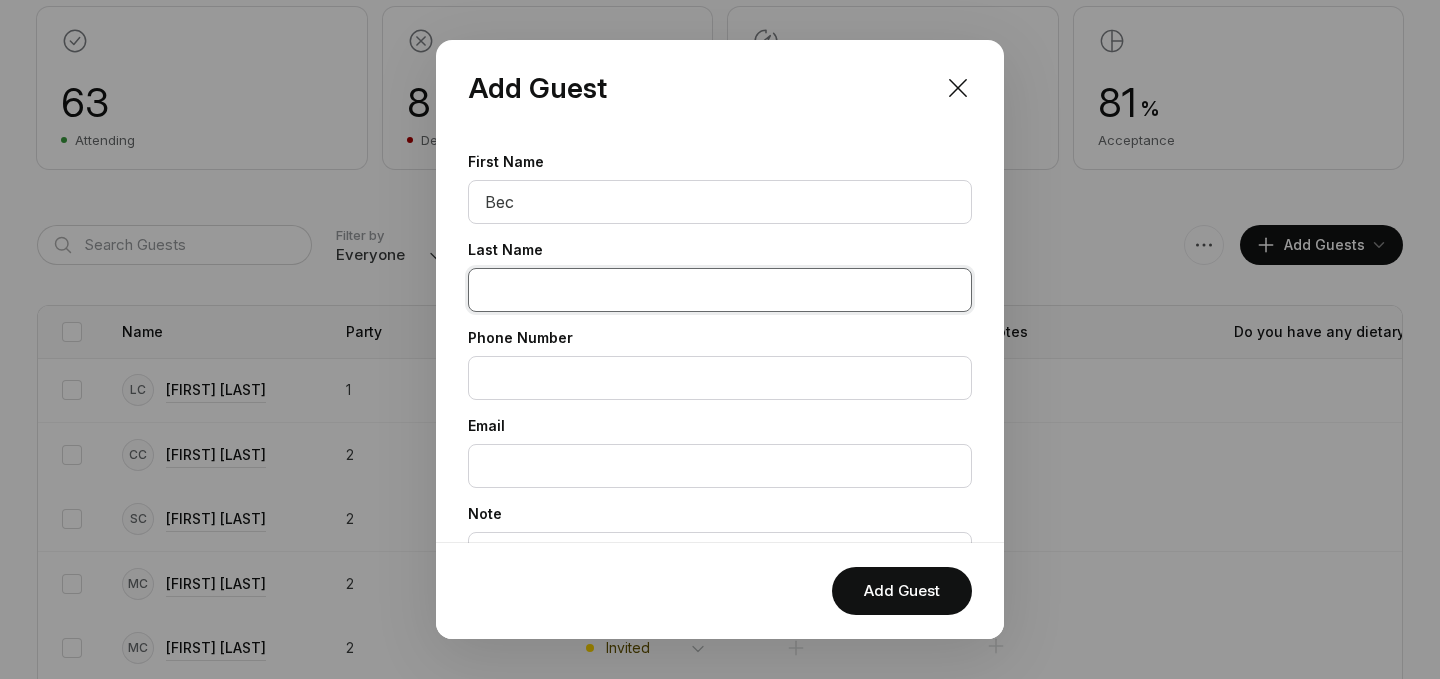 click at bounding box center [720, 290] 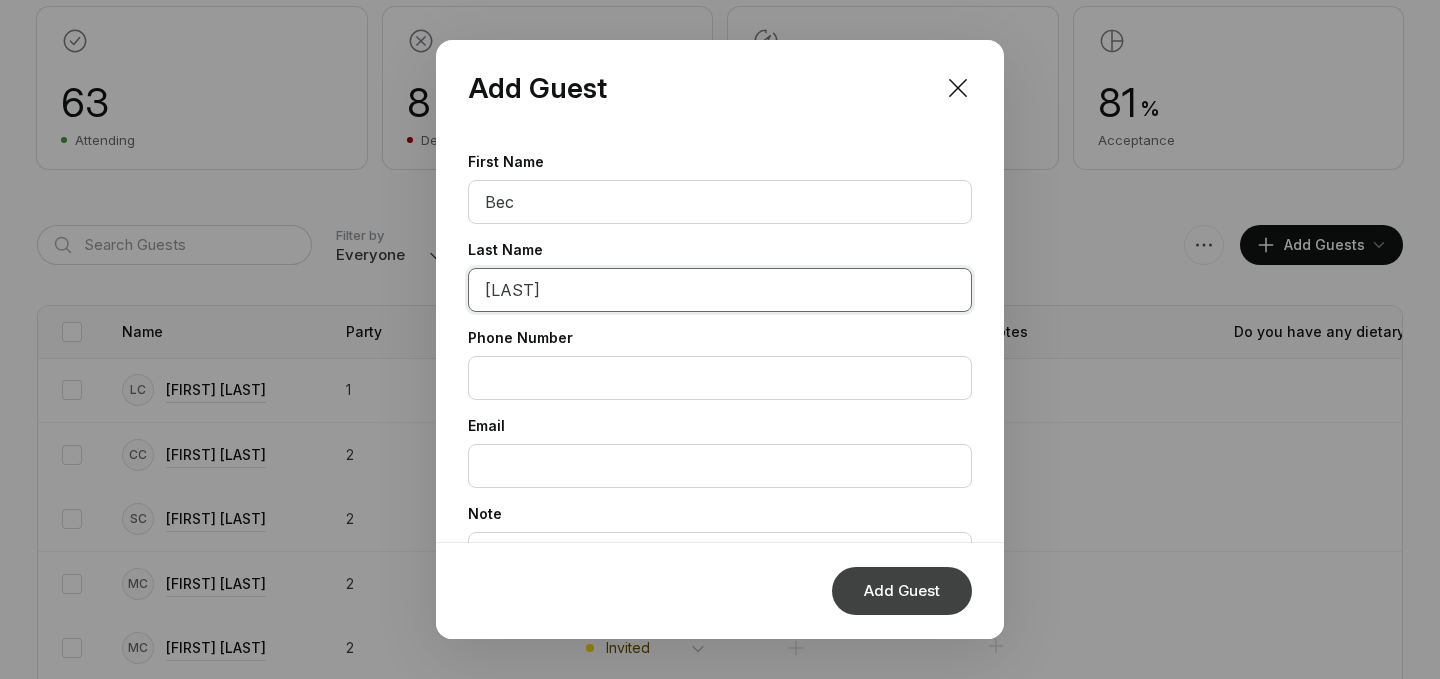 type on "[LAST]" 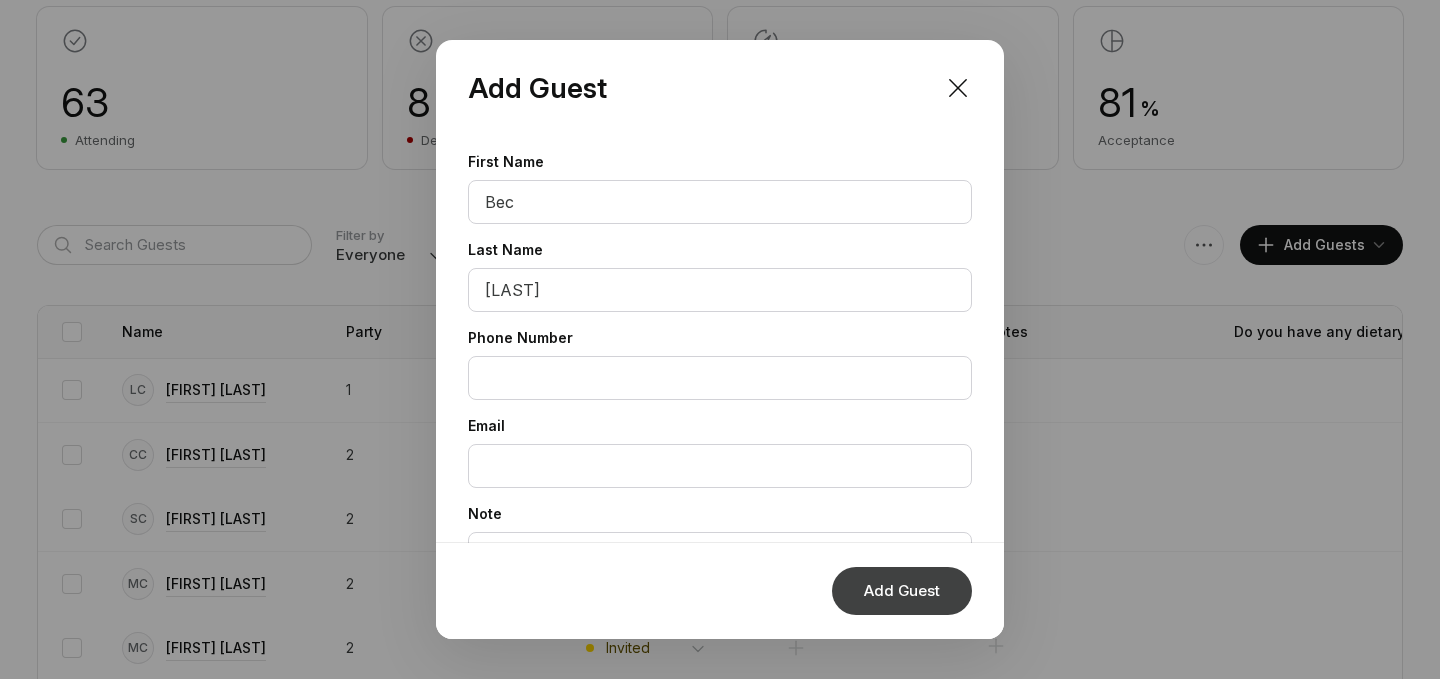 click on "Add Guest" at bounding box center (902, 591) 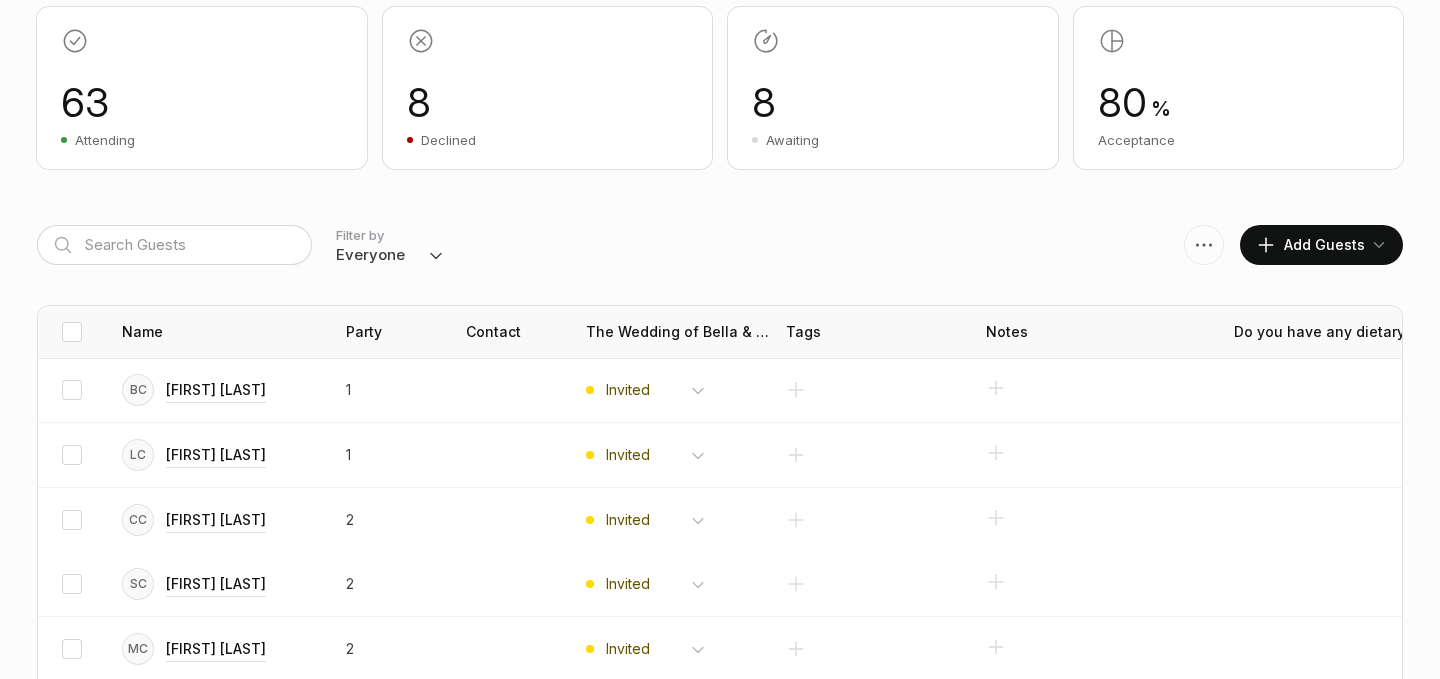click on "Add Guests" at bounding box center (1310, 245) 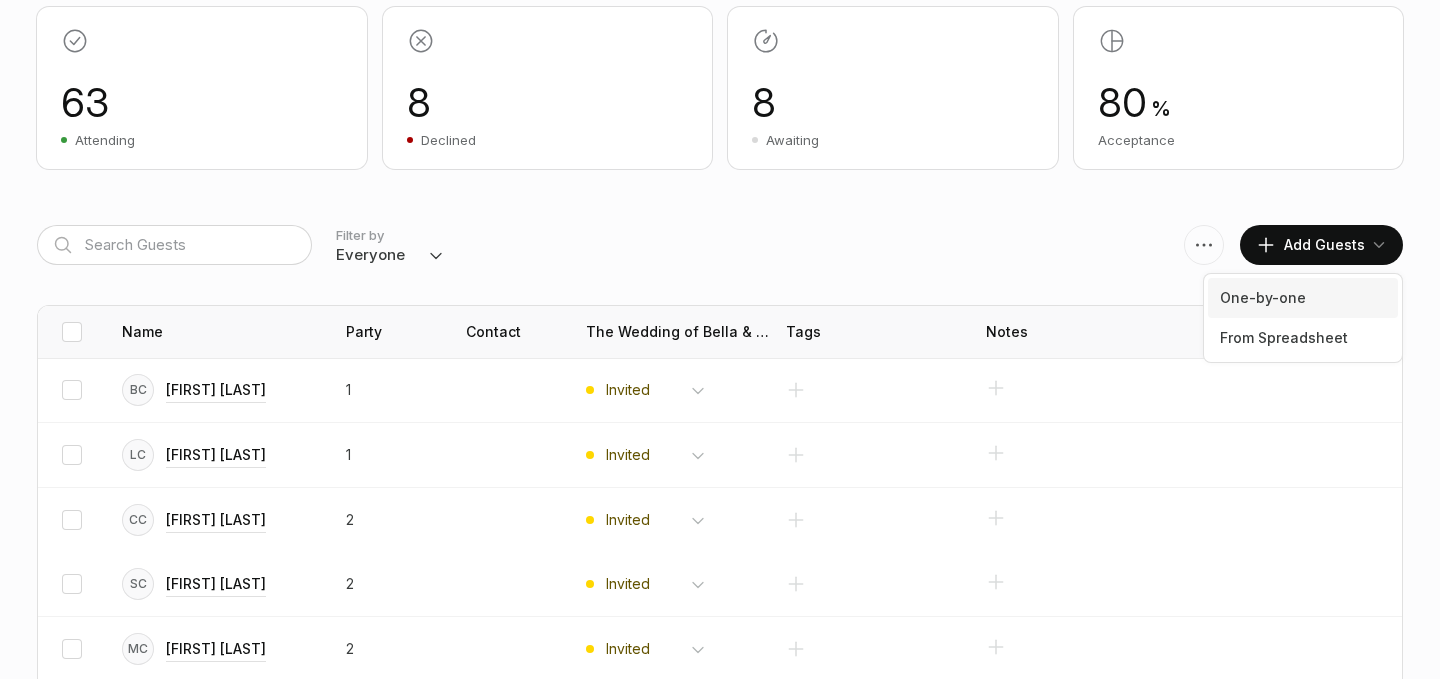 click on "One-by-one" at bounding box center [1303, 298] 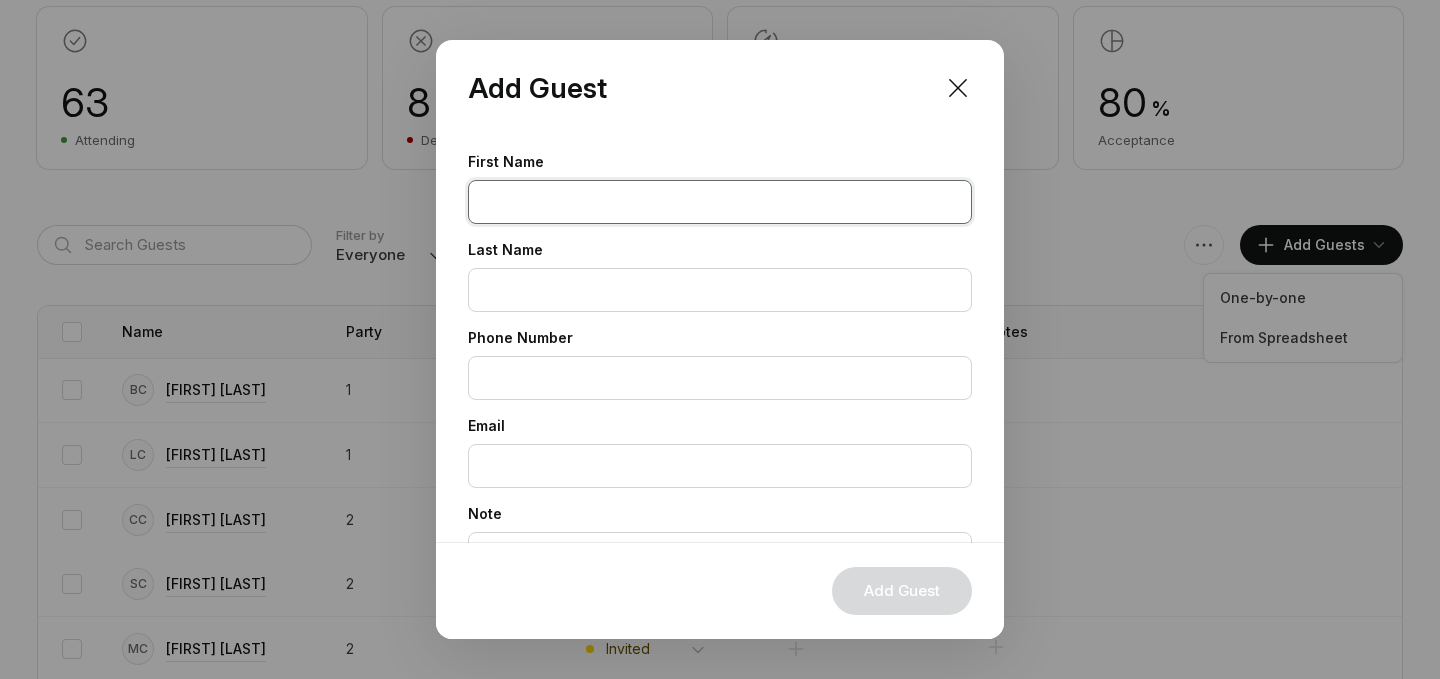 click at bounding box center [720, 202] 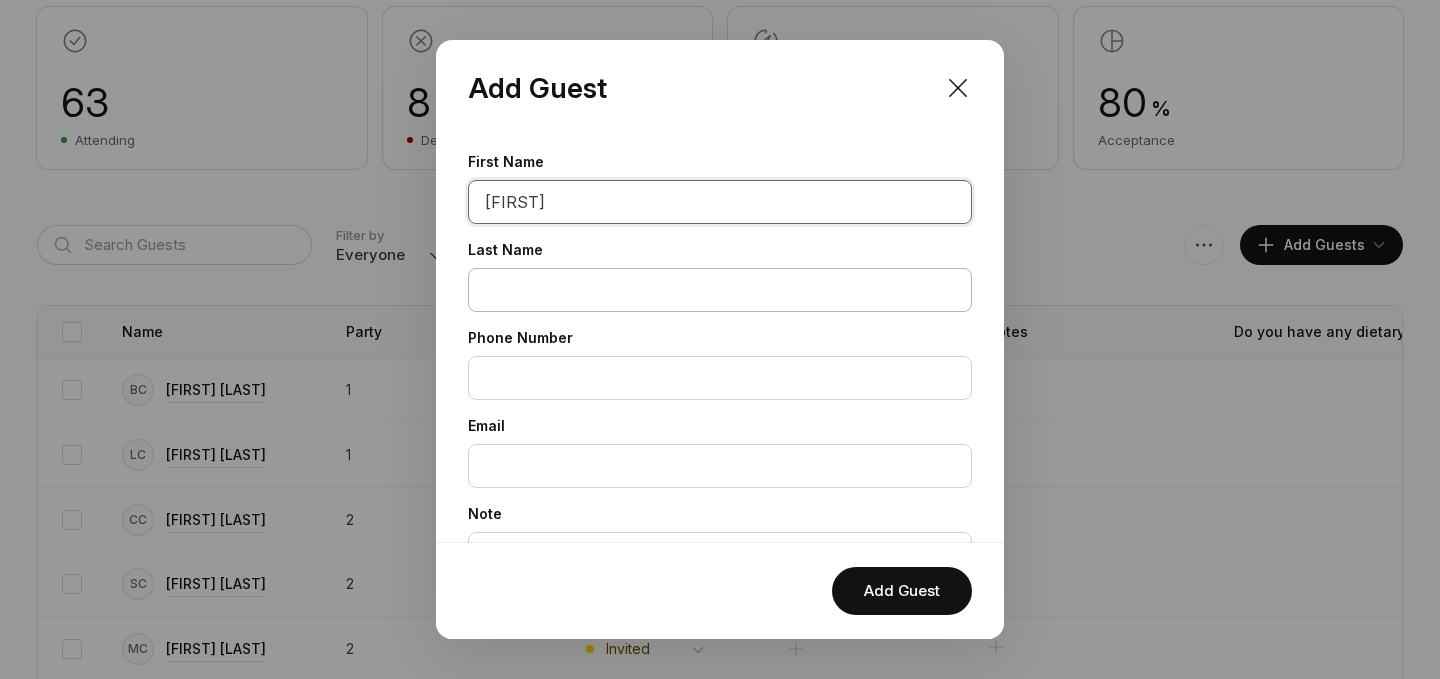 type on "[FIRST]" 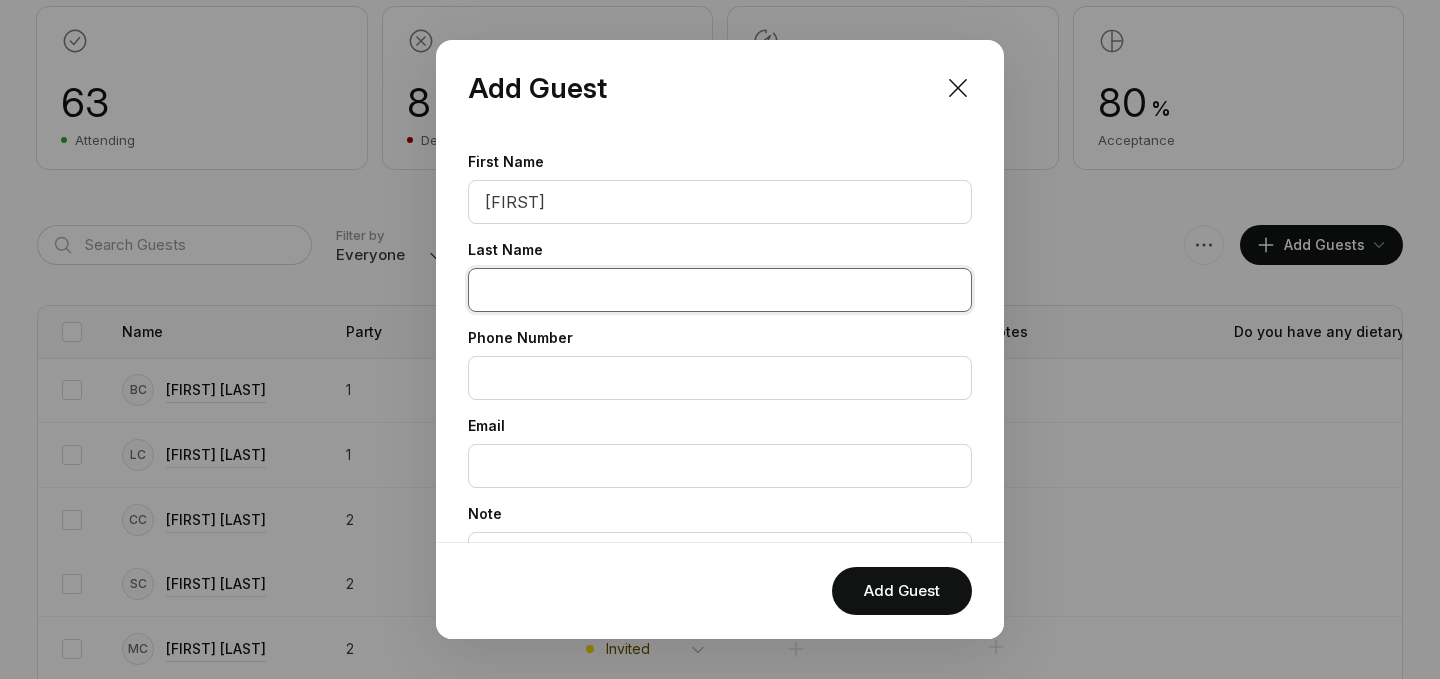click at bounding box center (720, 290) 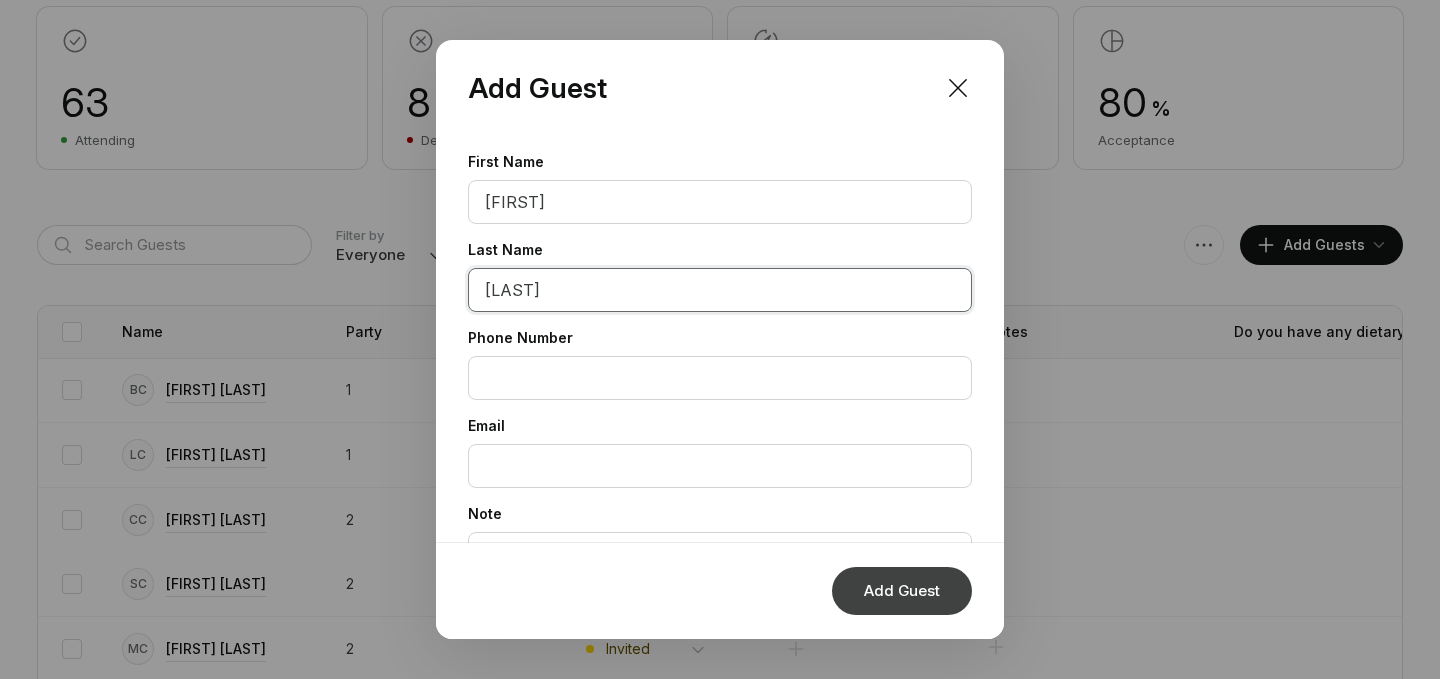 type on "[LAST]" 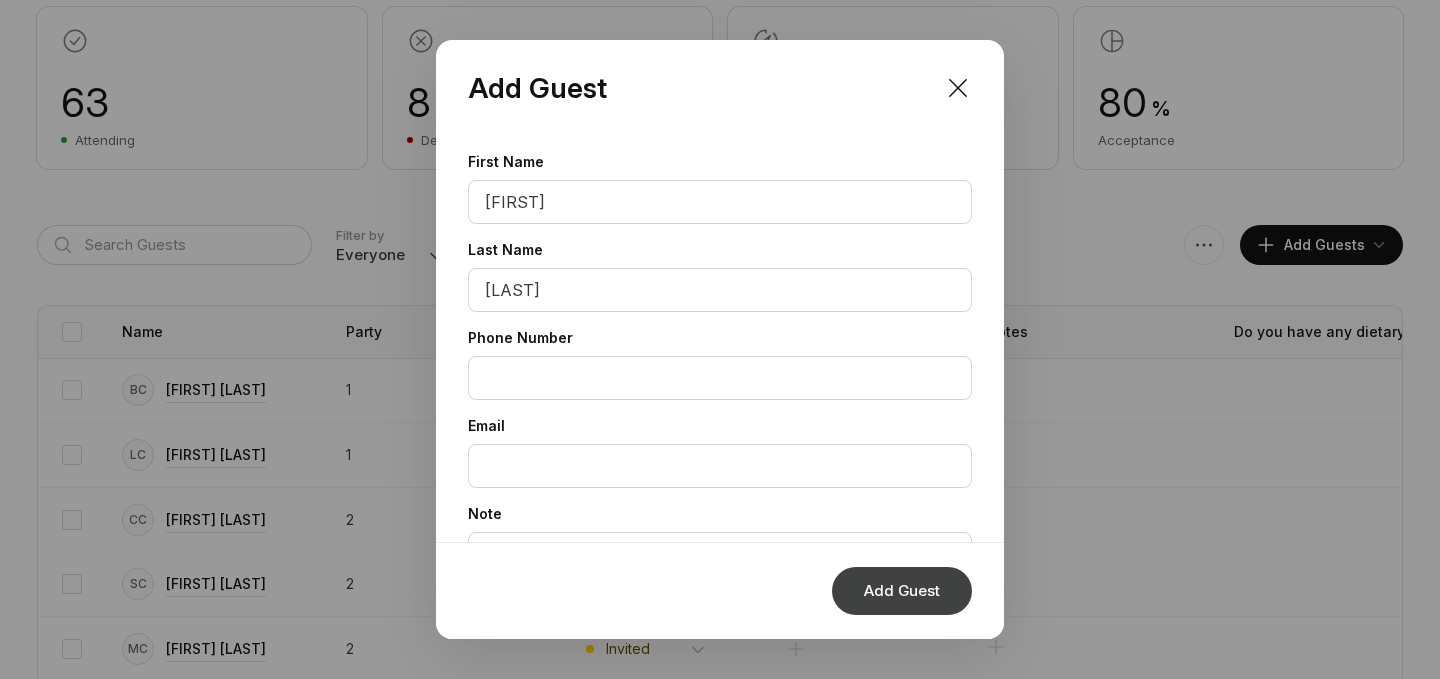 click on "Add Guest" at bounding box center [902, 591] 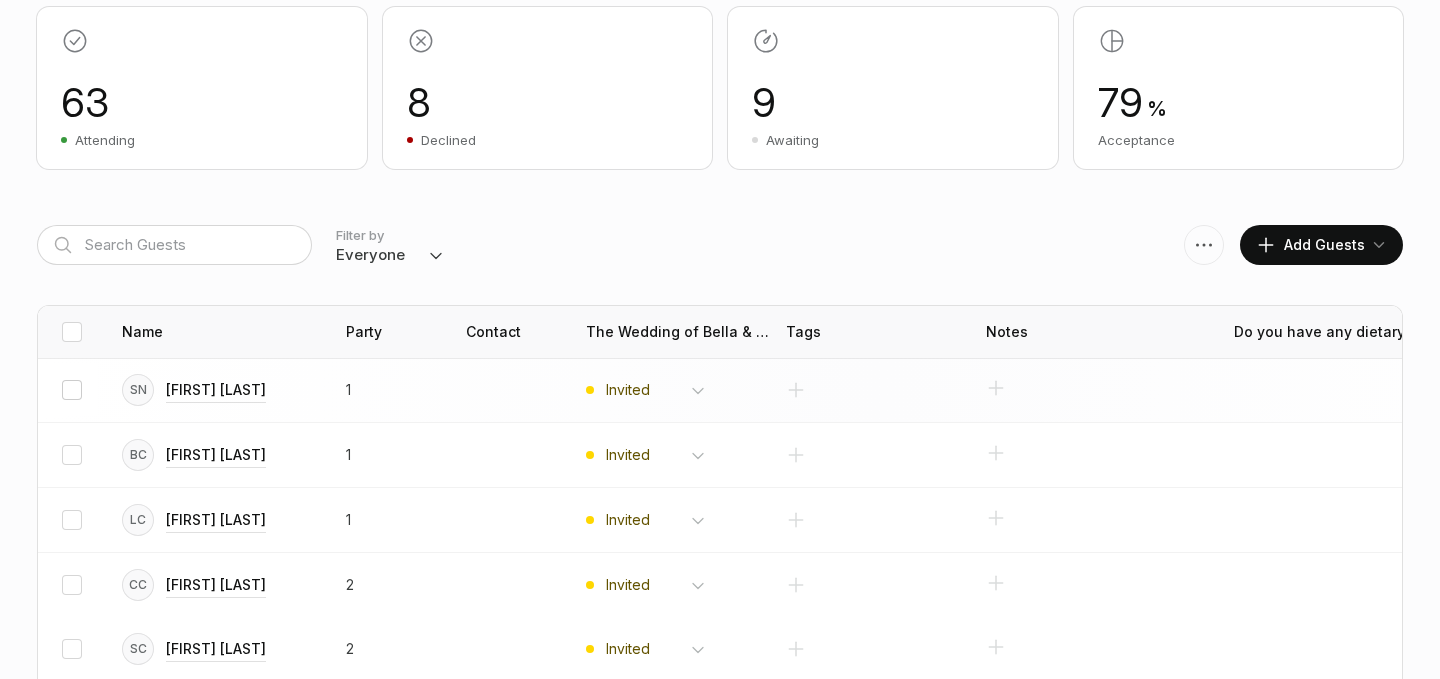 click at bounding box center [72, 390] 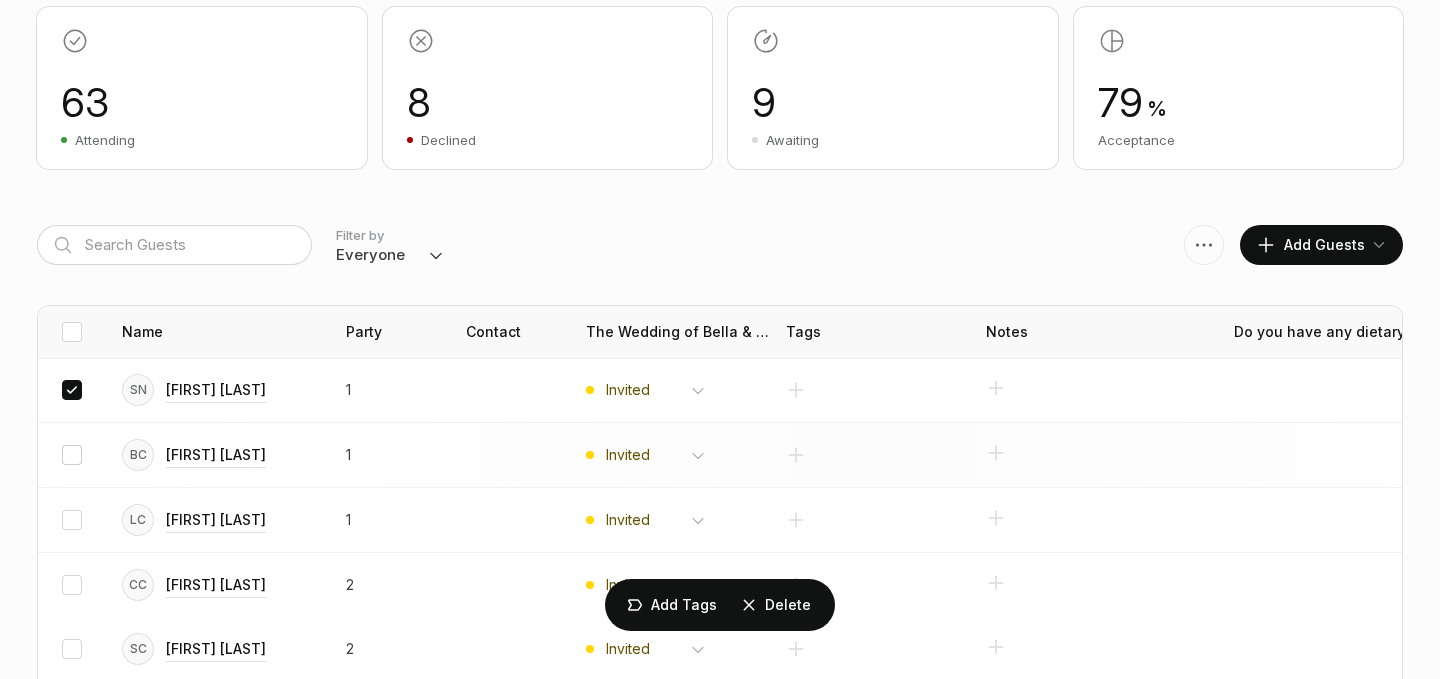 click at bounding box center [72, 455] 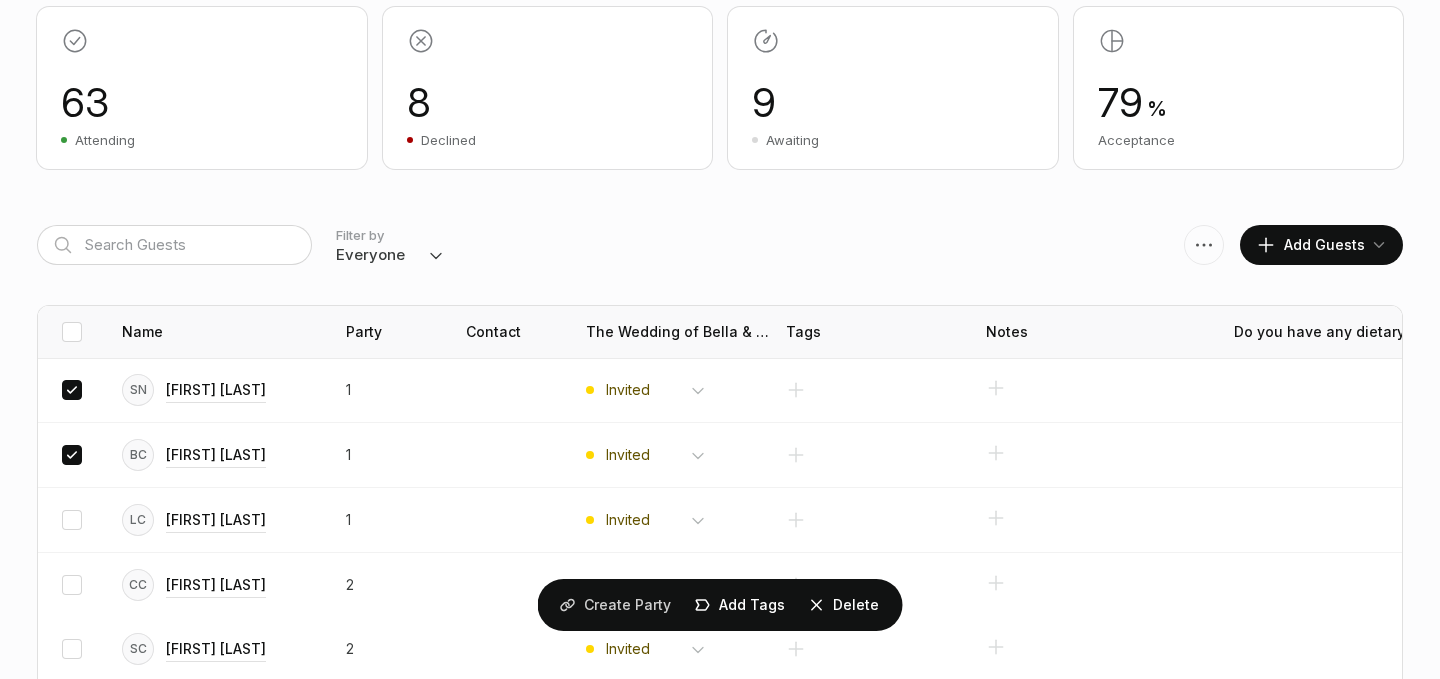 click on "Create Party" at bounding box center (627, 605) 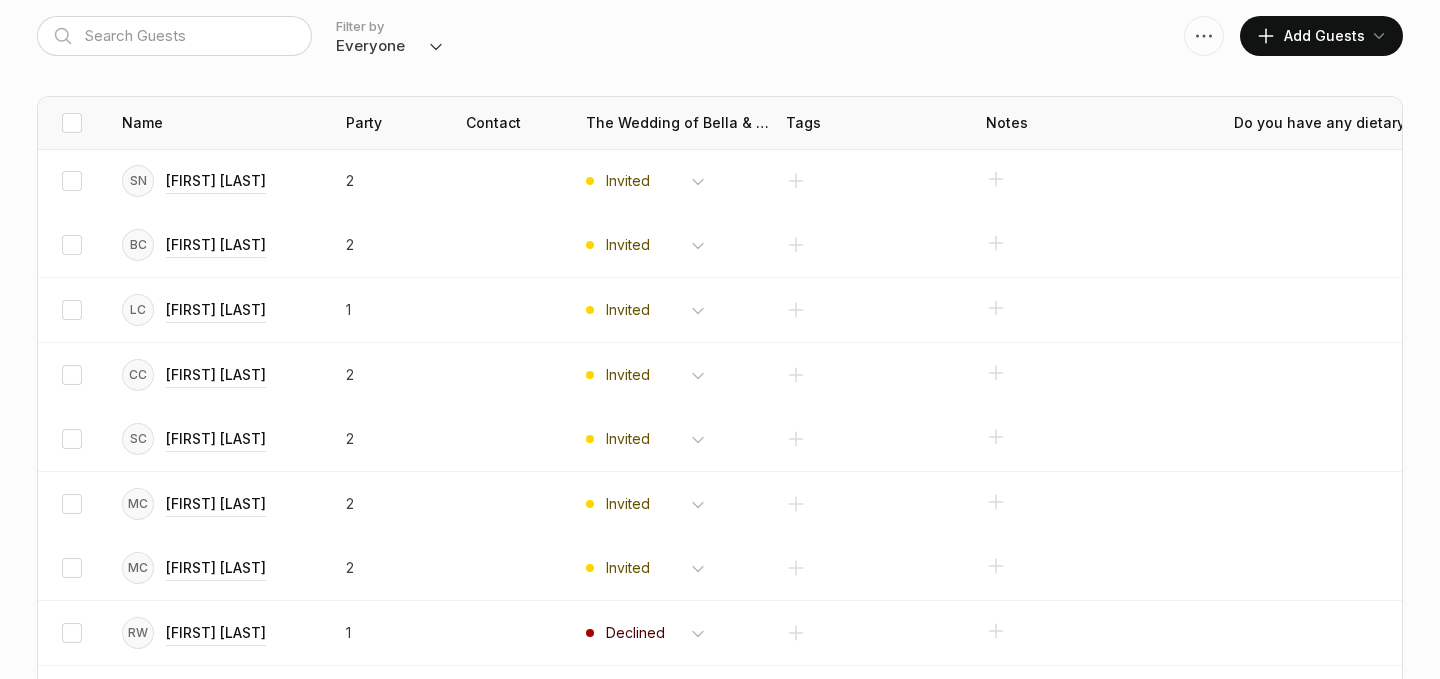 scroll, scrollTop: 540, scrollLeft: 0, axis: vertical 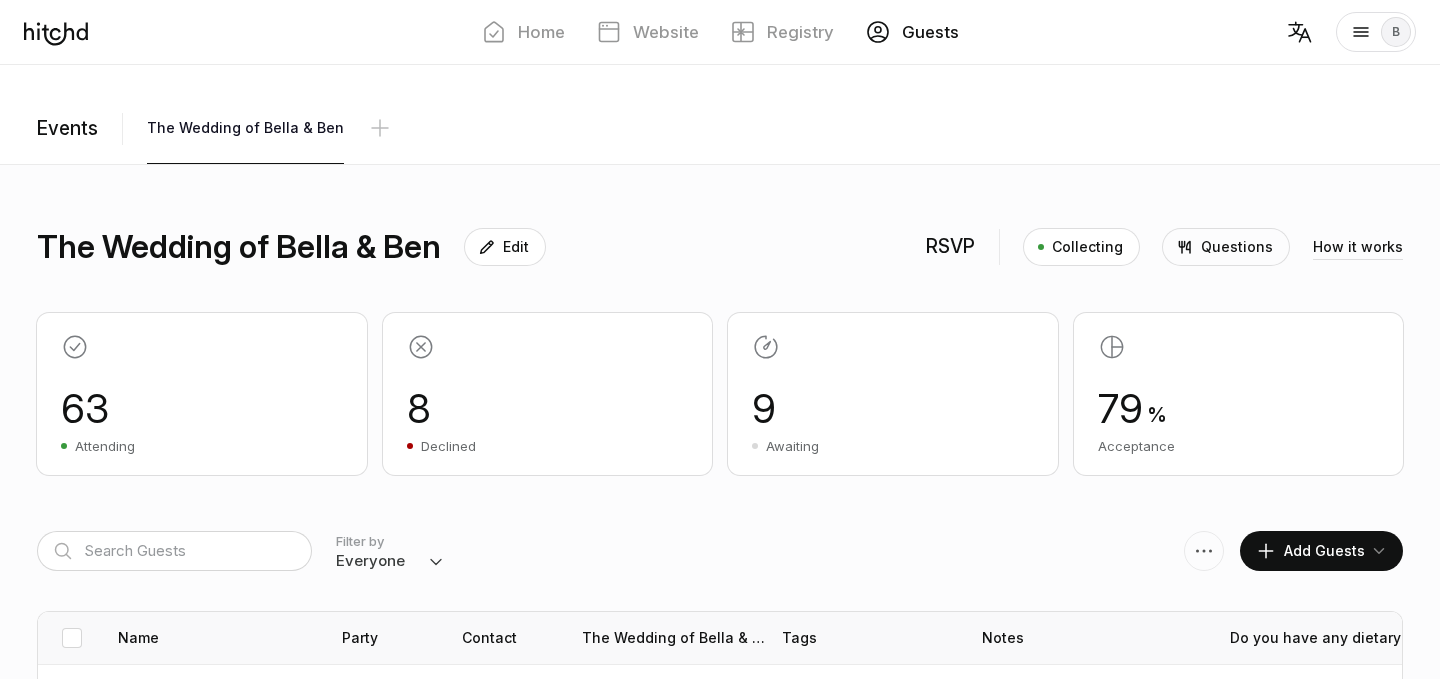 click on "Home" at bounding box center (523, 32) 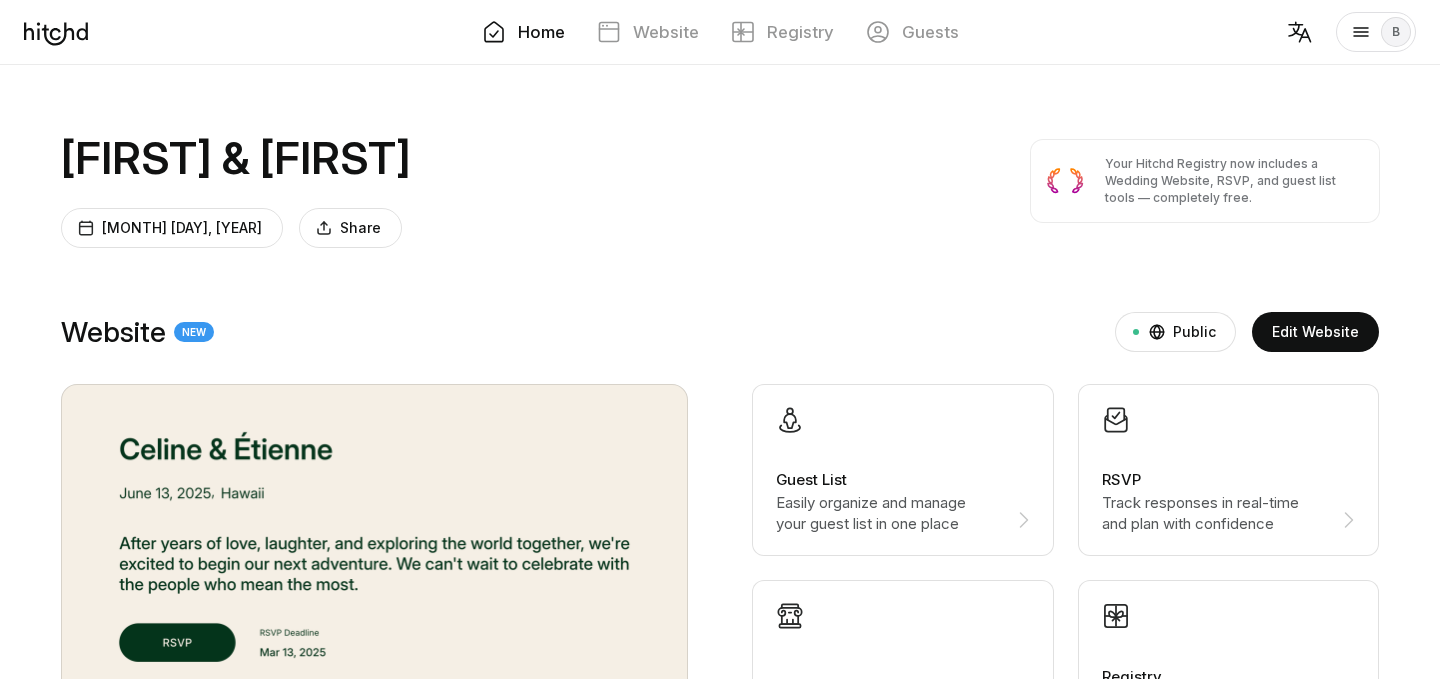 click on "Website" at bounding box center [666, 32] 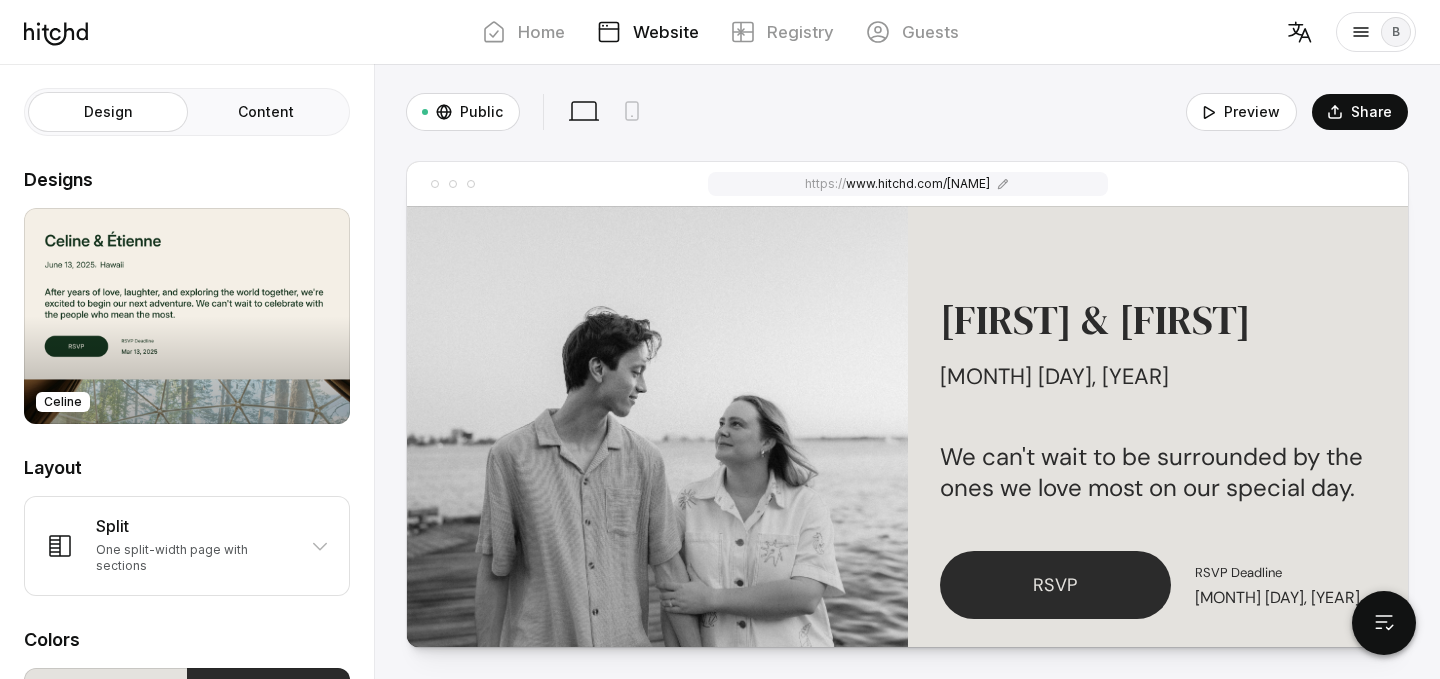 click on "Content" at bounding box center (266, 112) 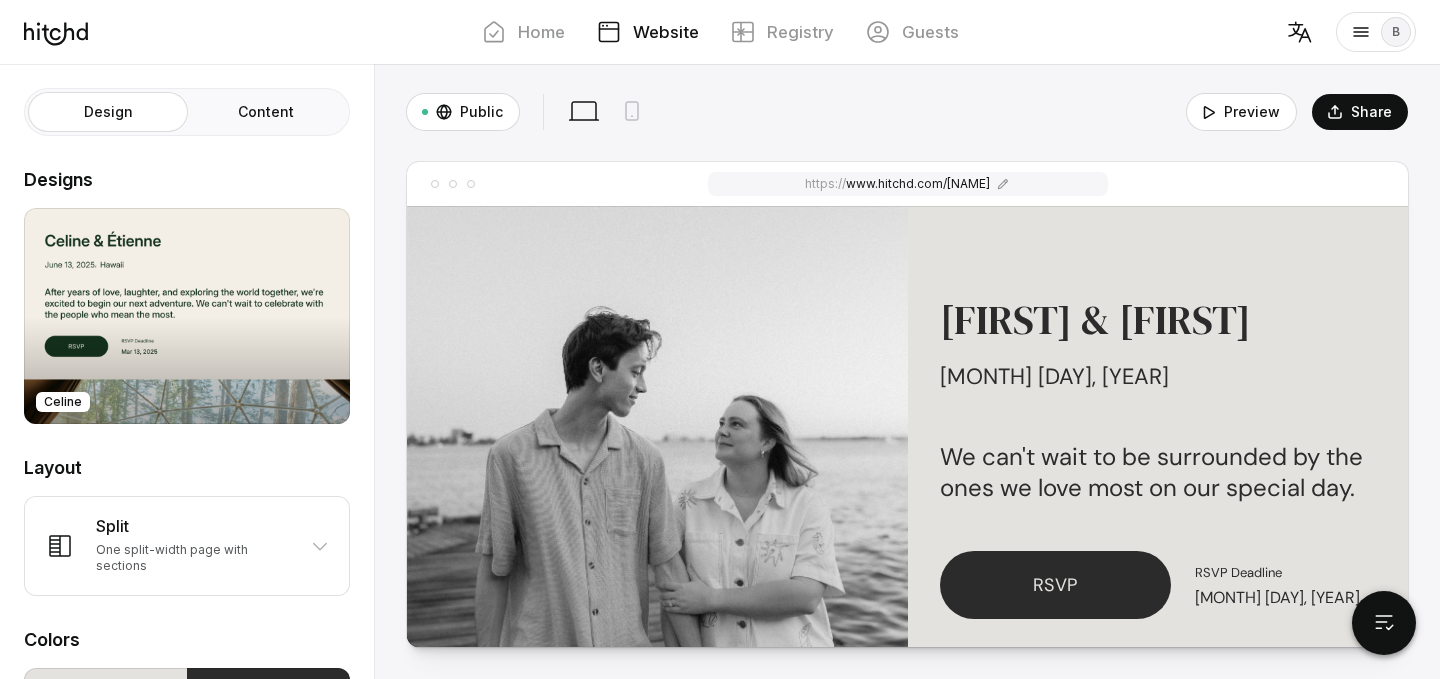 radio on "true" 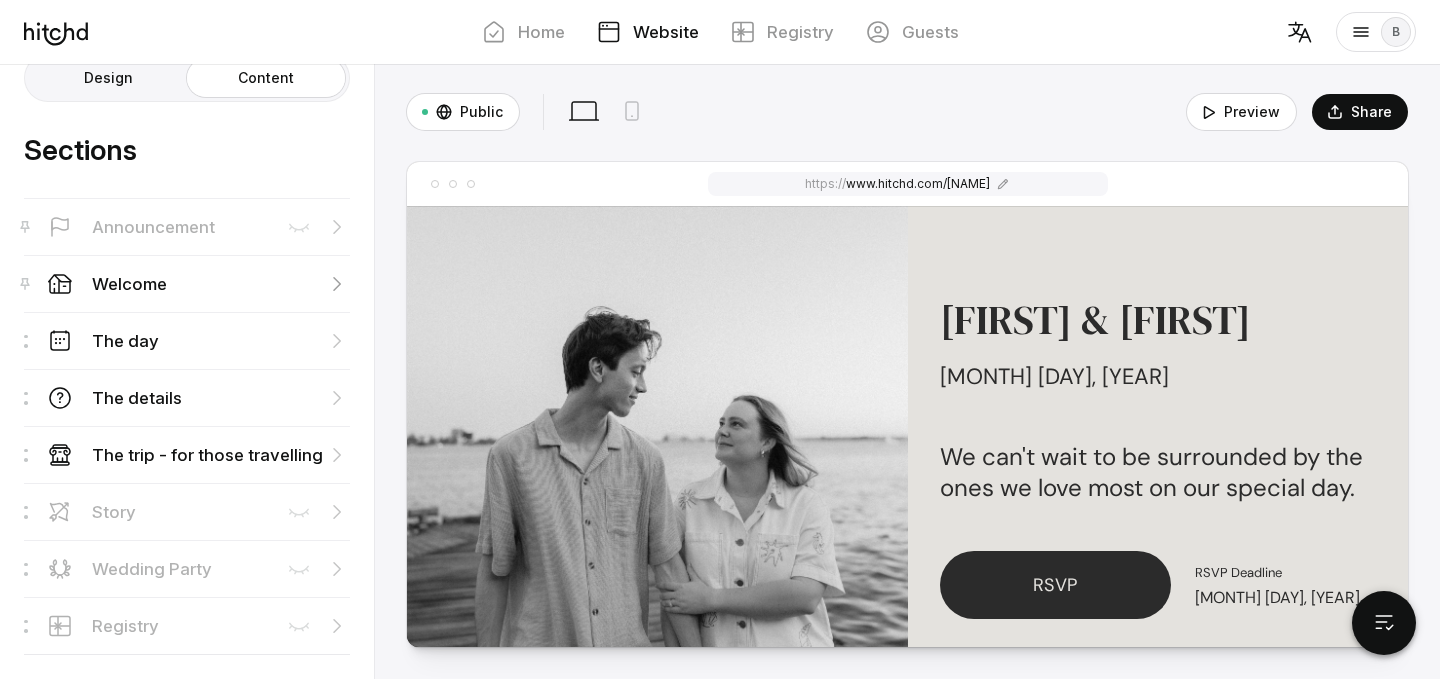 scroll, scrollTop: 34, scrollLeft: 0, axis: vertical 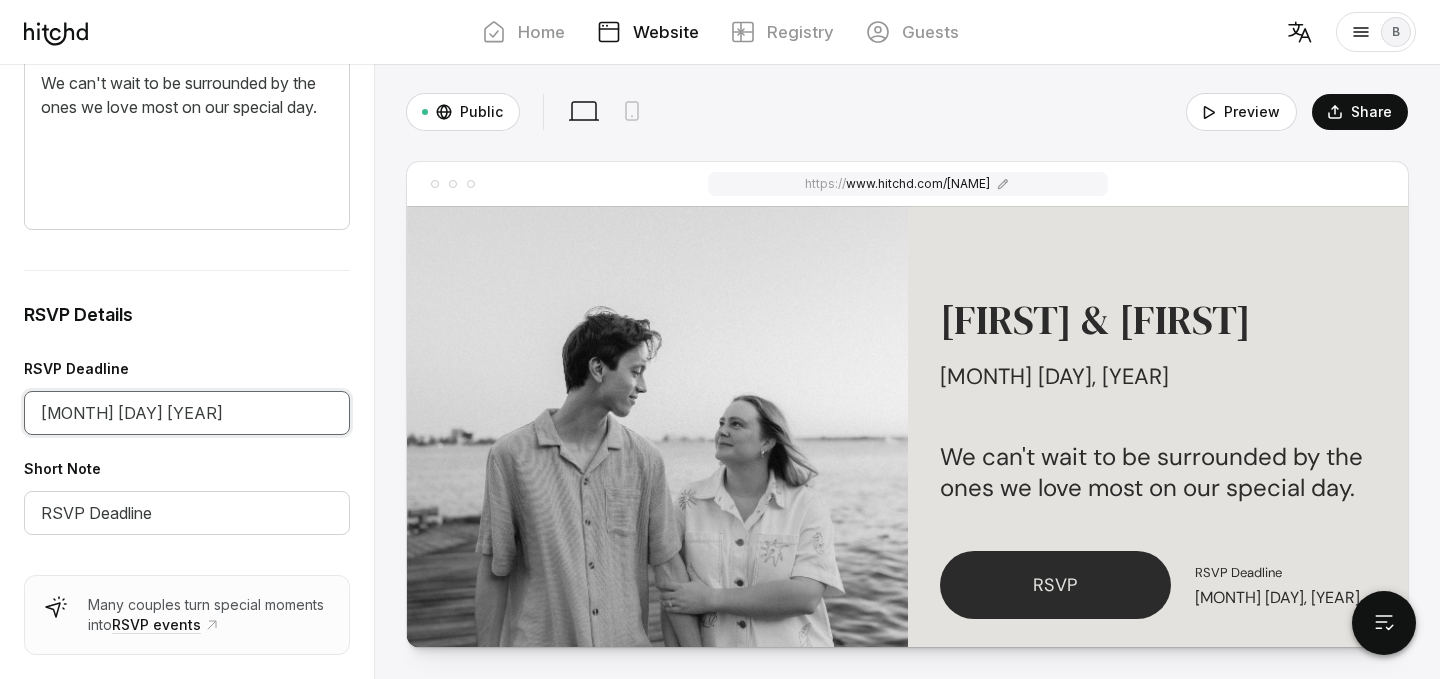 click on "[MONTH] [DAY] [YEAR]" at bounding box center [187, 413] 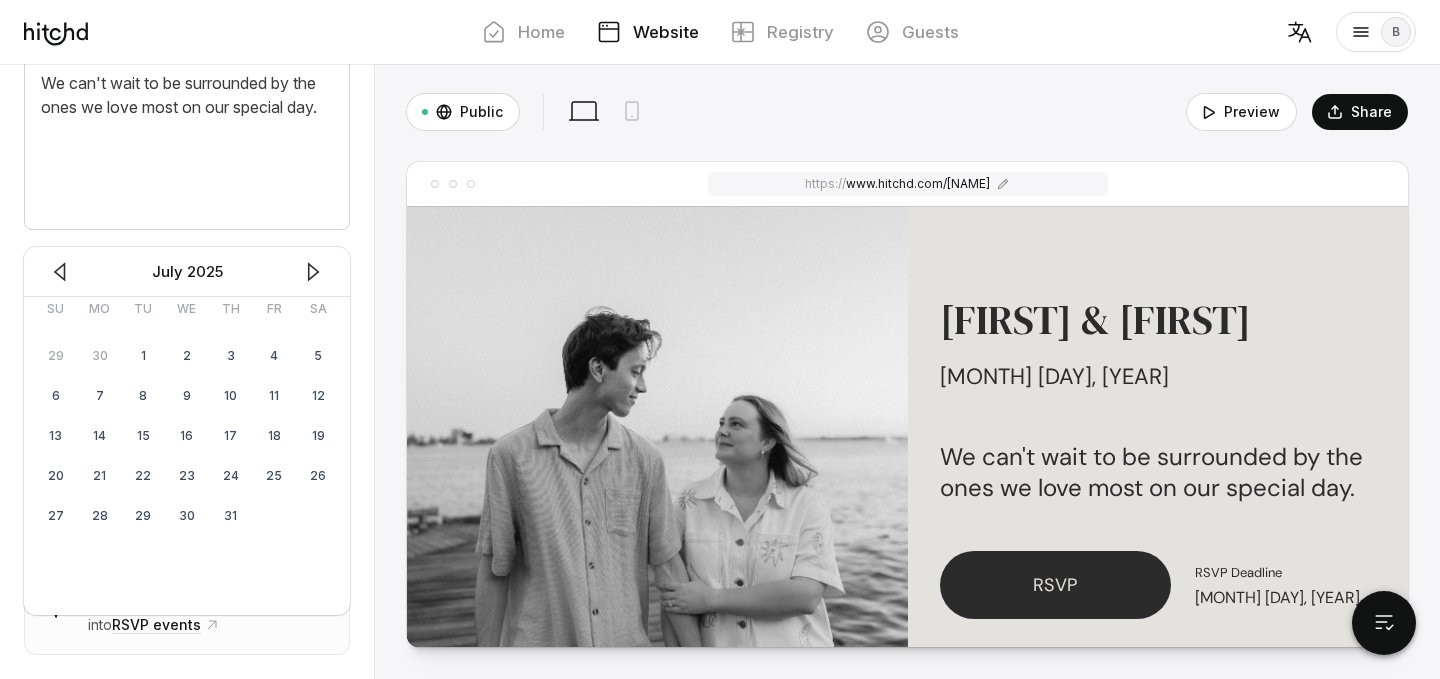 click at bounding box center (313, 272) 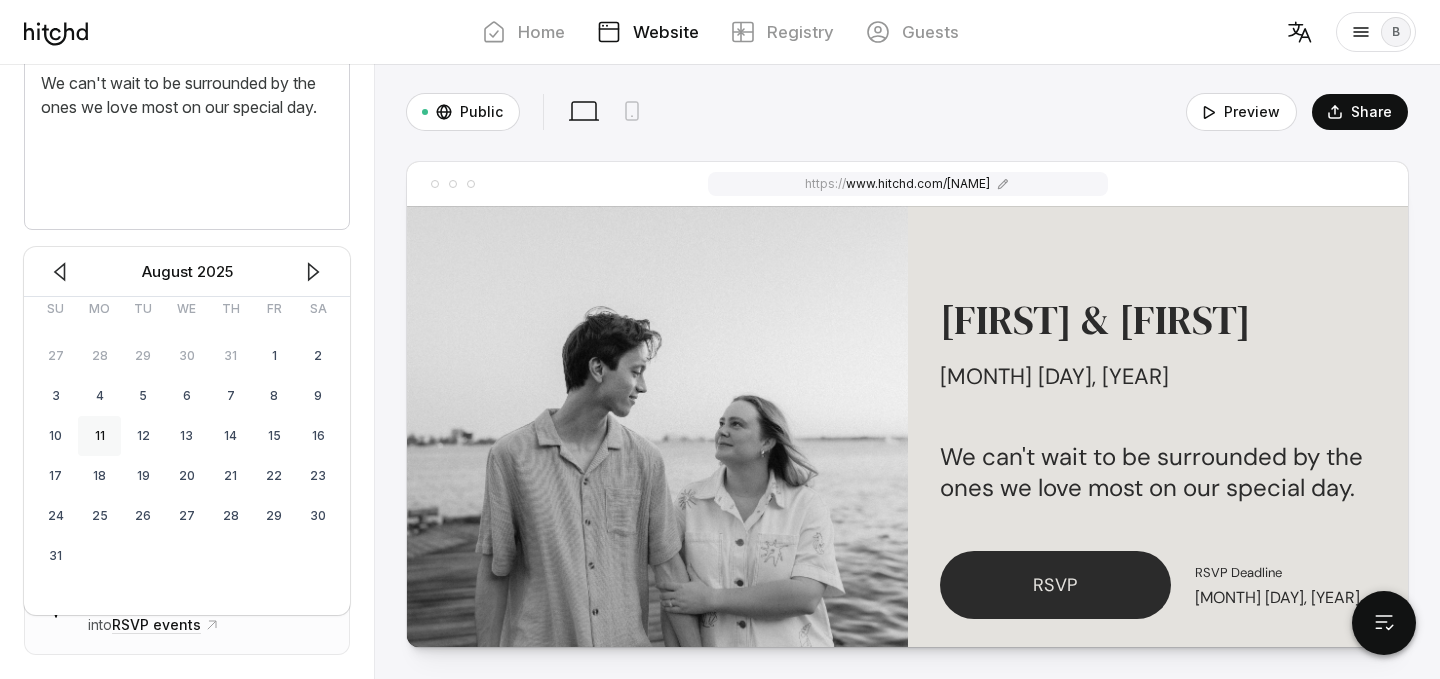 click on "11" at bounding box center (100, 436) 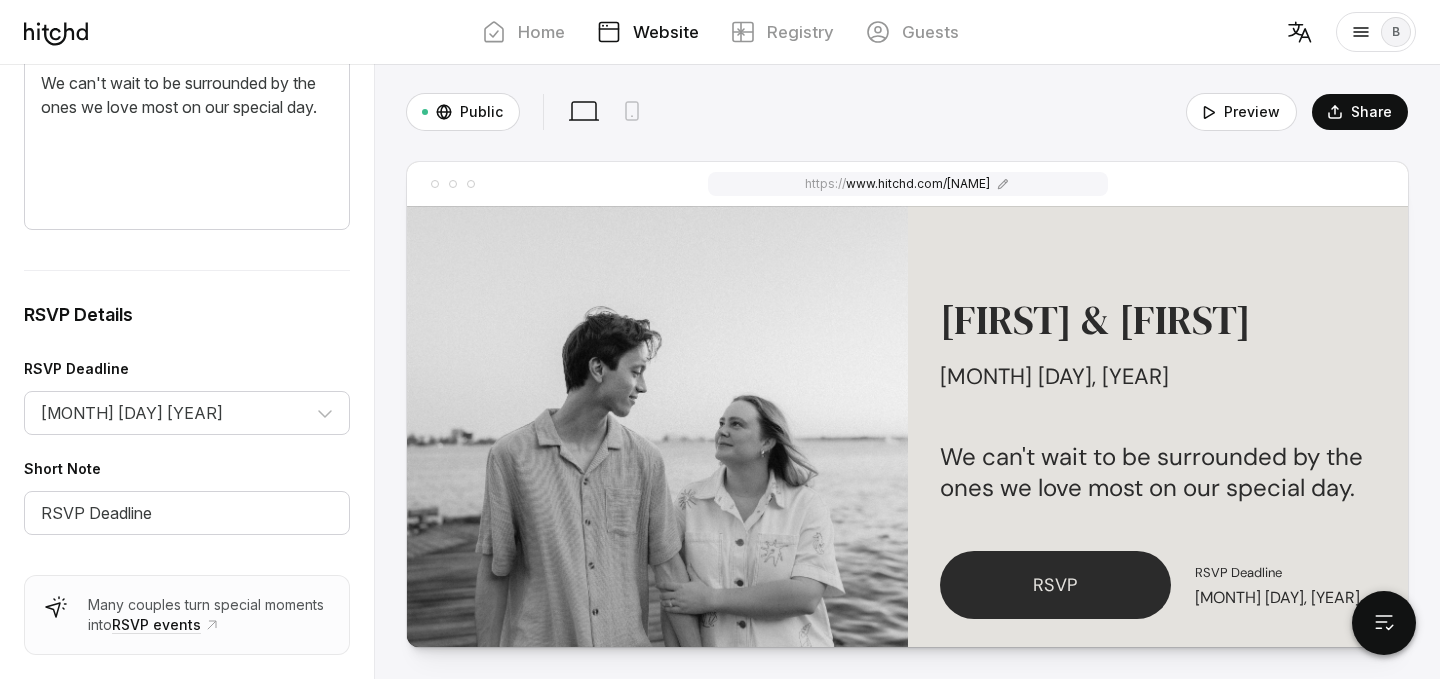 scroll, scrollTop: 0, scrollLeft: 0, axis: both 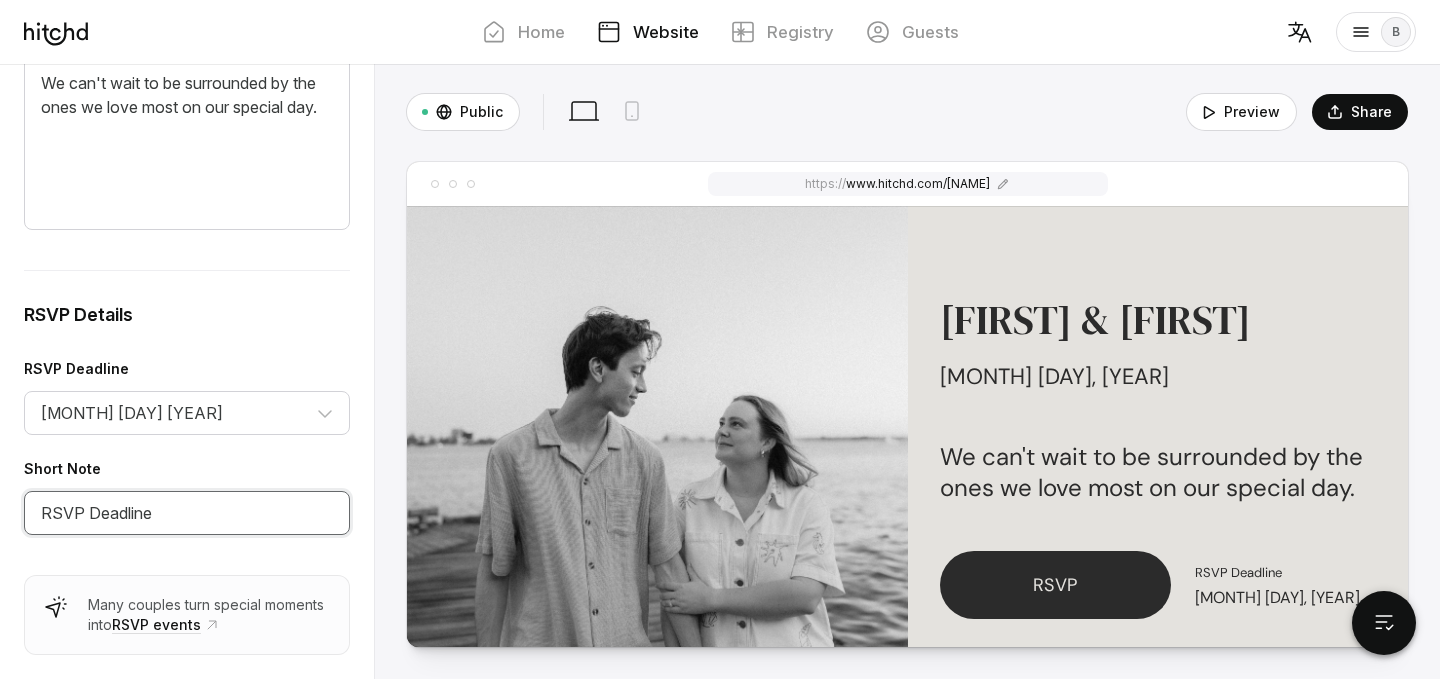 click on "RSVP Deadline" at bounding box center (187, 513) 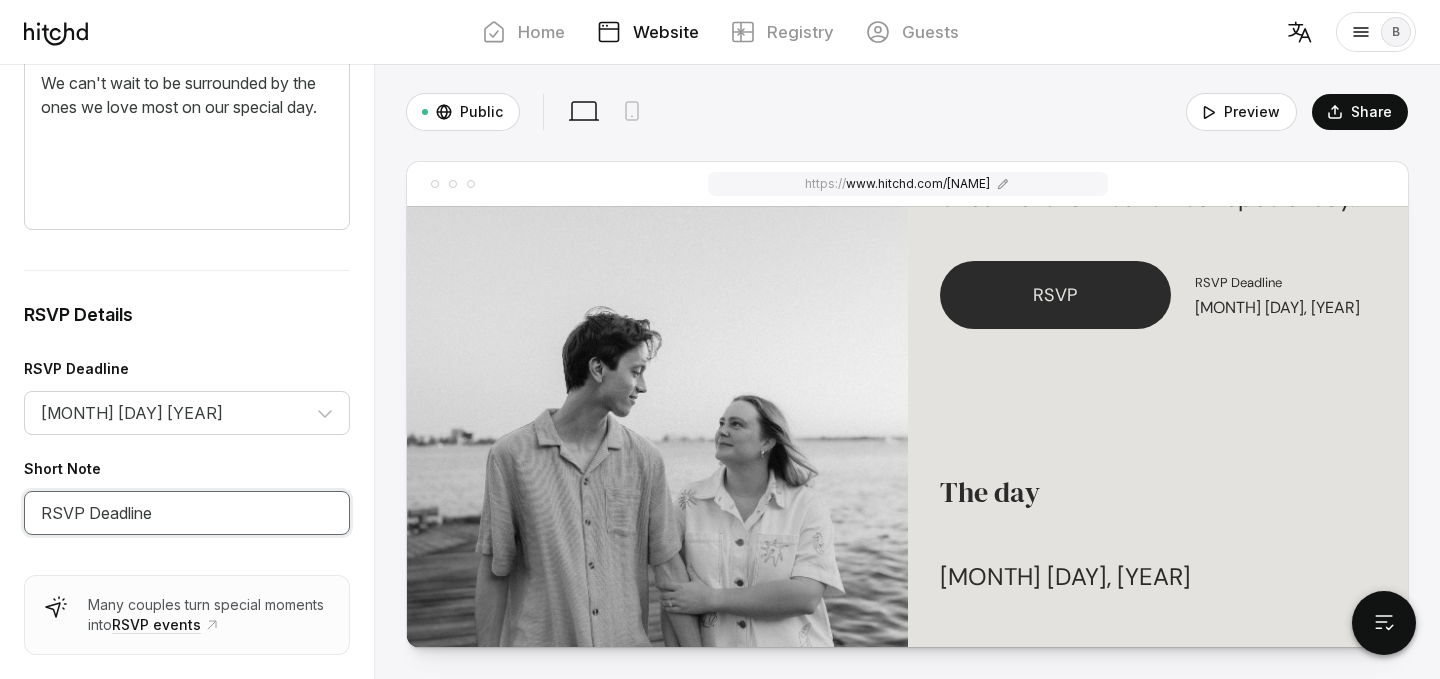 scroll, scrollTop: 344, scrollLeft: 0, axis: vertical 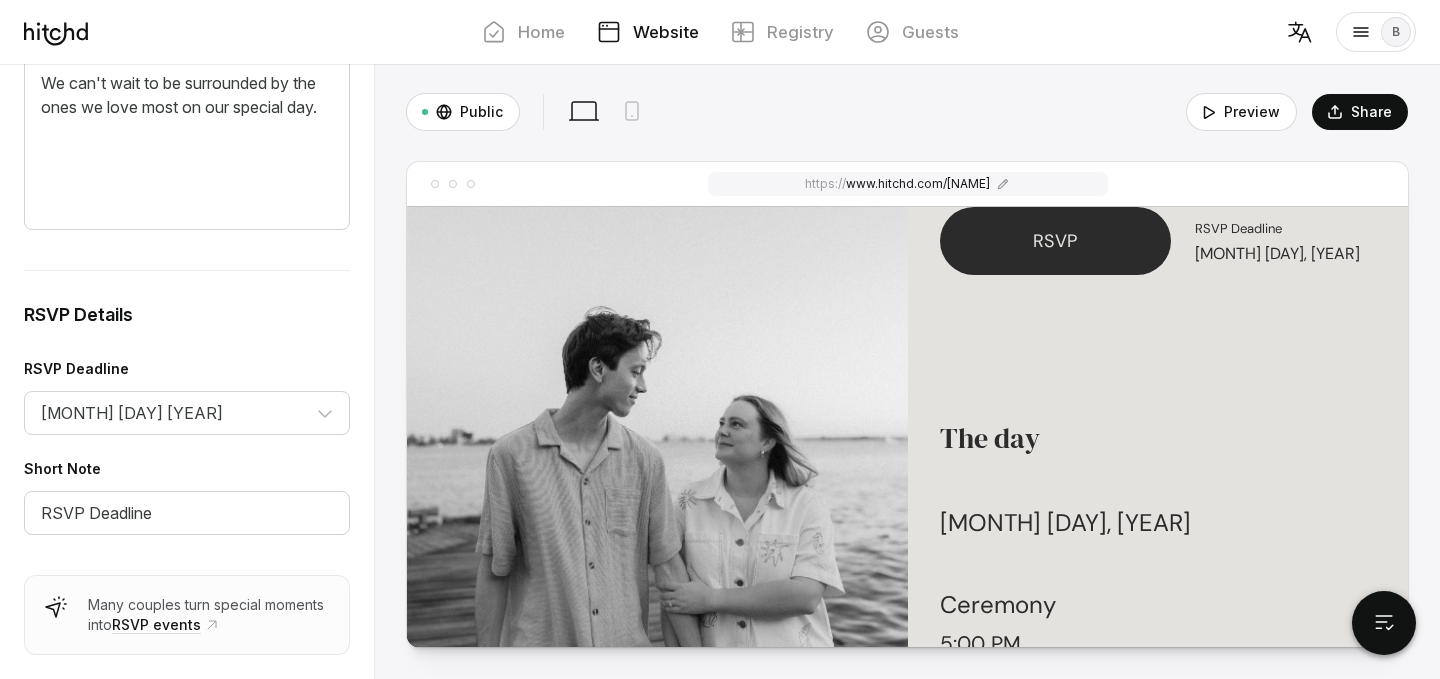 click on "Welcome
Welcome guests and set the stage for your big day.
Image
Show
Event Name
Bella & Ben
Event Date
October 11 2025
Multi-day event? Add an  end date
Event Location
Keep it simple — a city, state, or country
Greetings
We can't wait to be surrounded by the ones we love most on our special day.
RSVP Details
RSVP Deadline
August 11 2025" at bounding box center [187, -63] 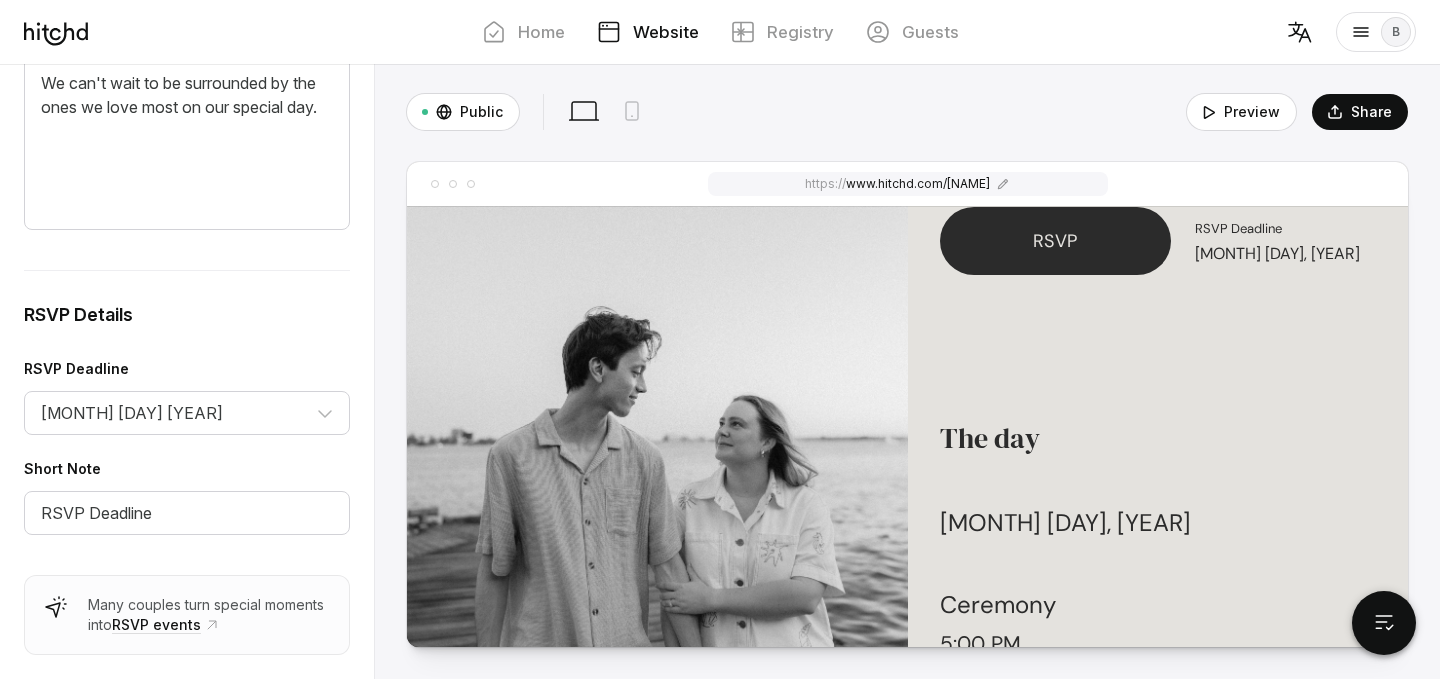 scroll, scrollTop: 0, scrollLeft: 0, axis: both 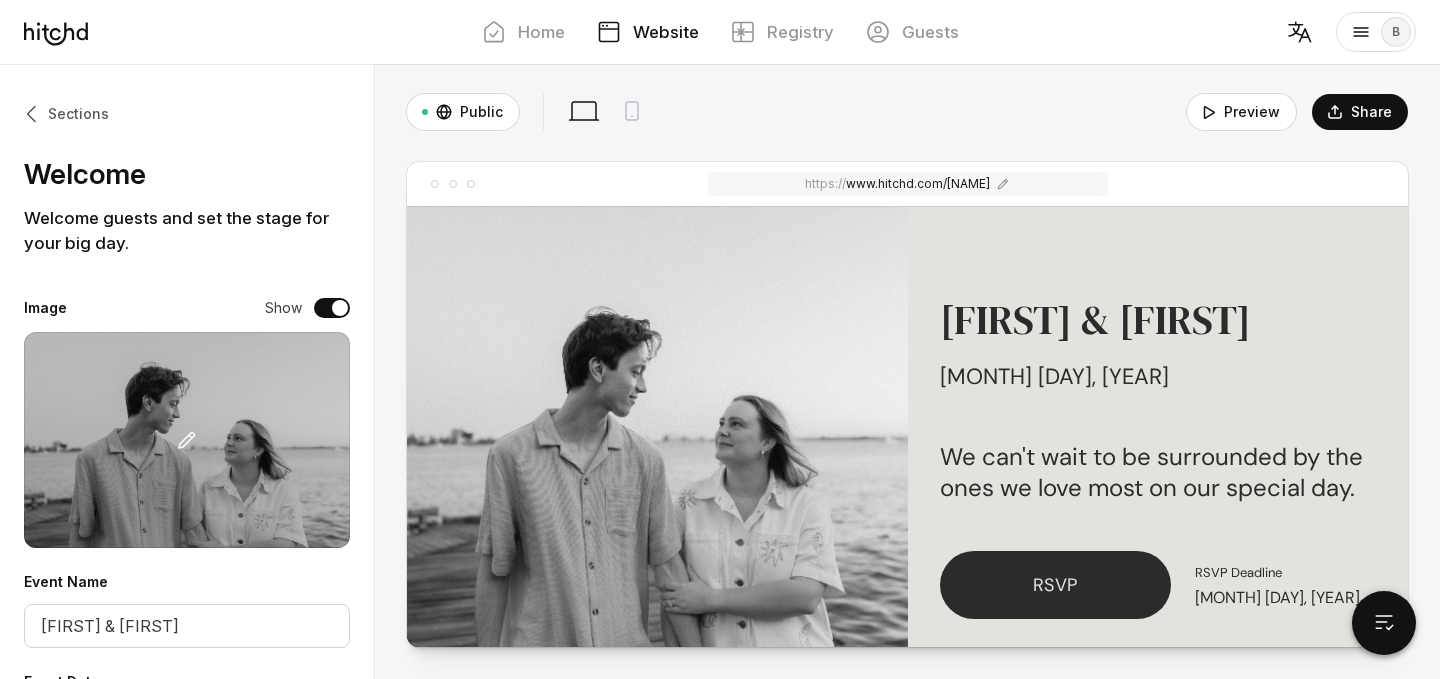 click on "Sections" at bounding box center [66, 114] 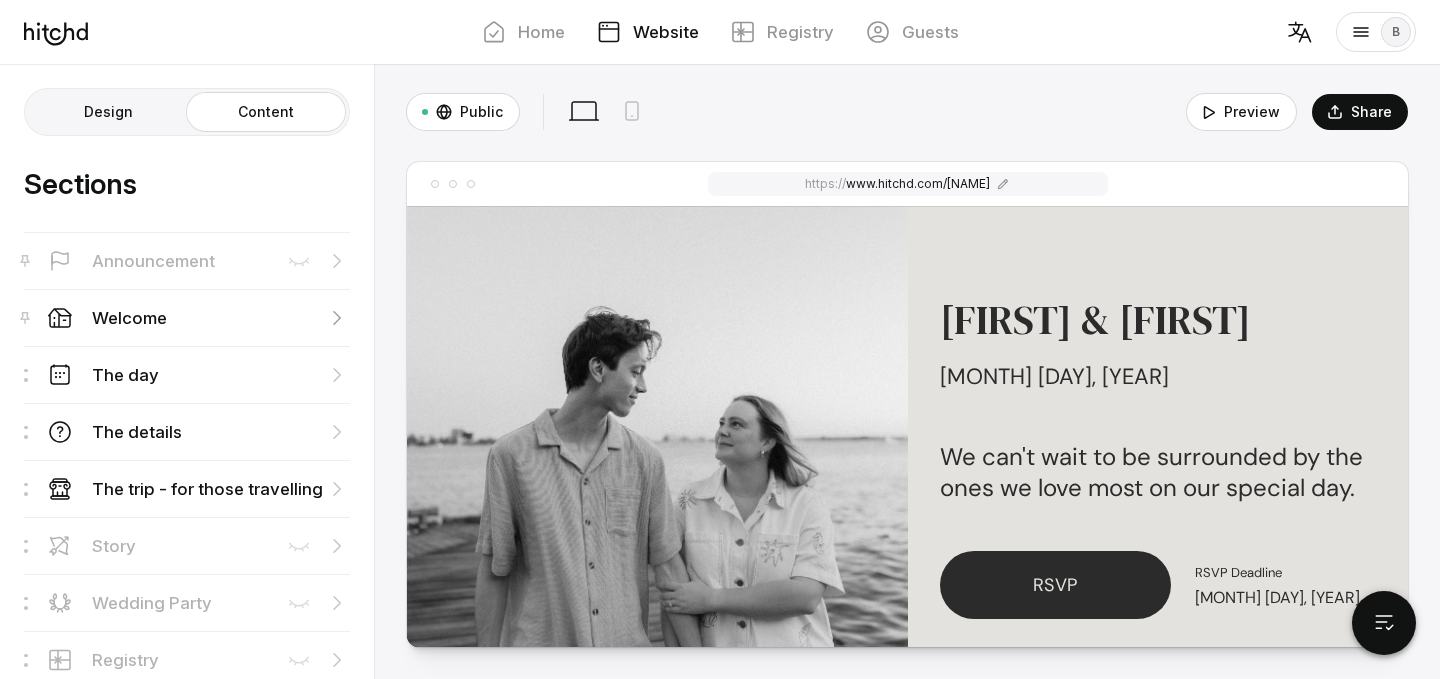 click on "Welcome" at bounding box center (153, 261) 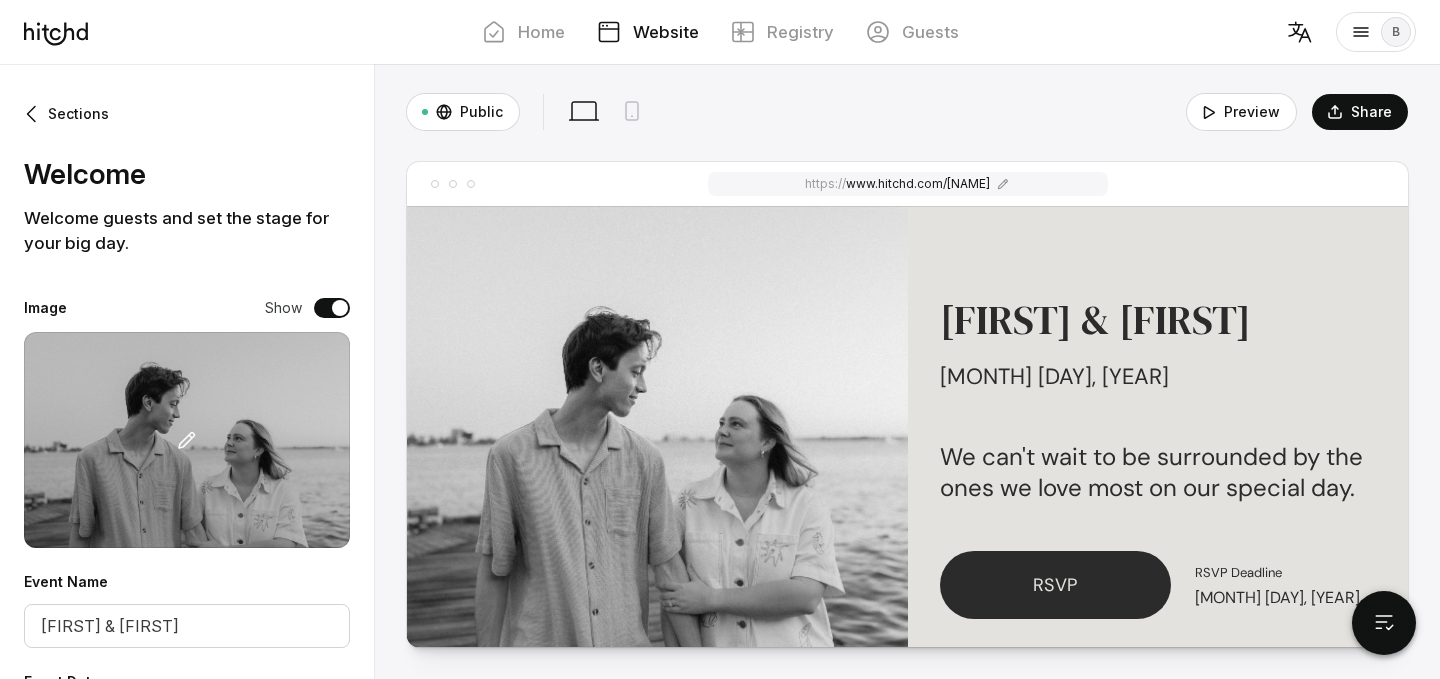 scroll, scrollTop: 907, scrollLeft: 0, axis: vertical 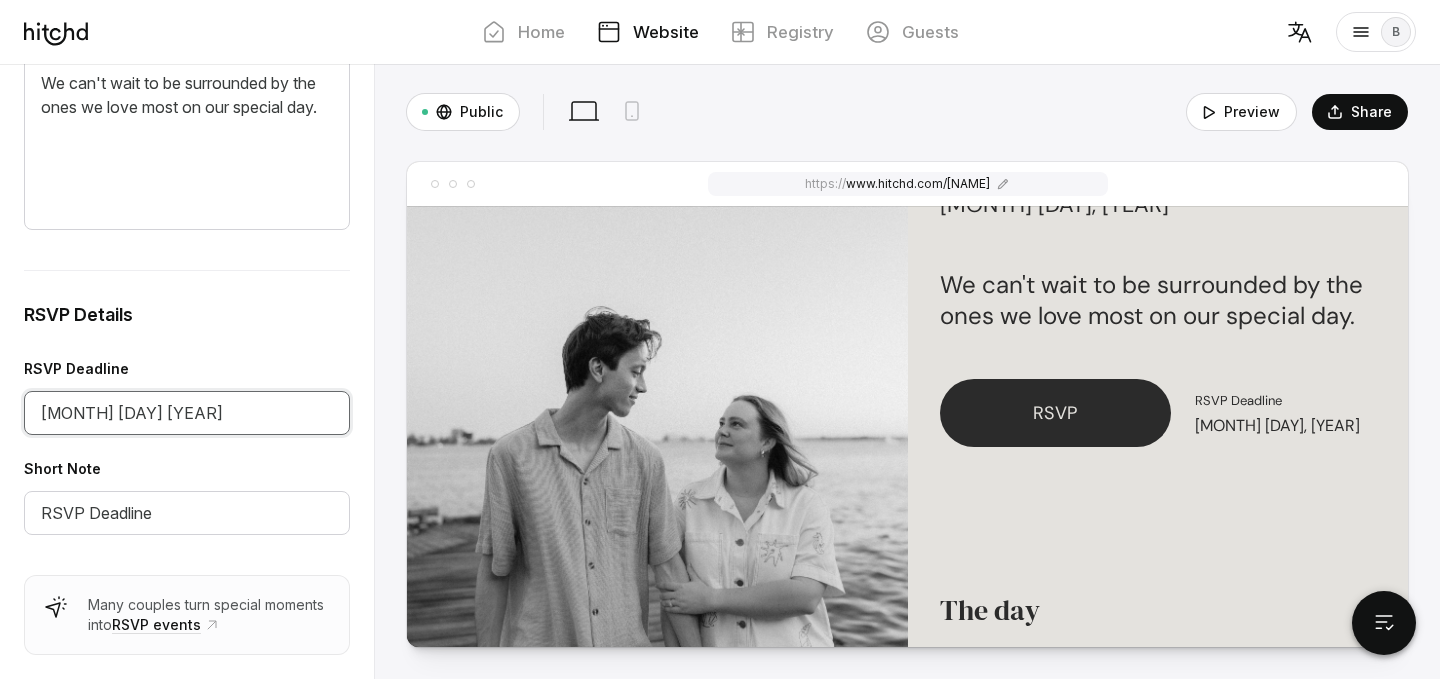 click on "[MONTH] [DAY] [YEAR]" at bounding box center (187, 413) 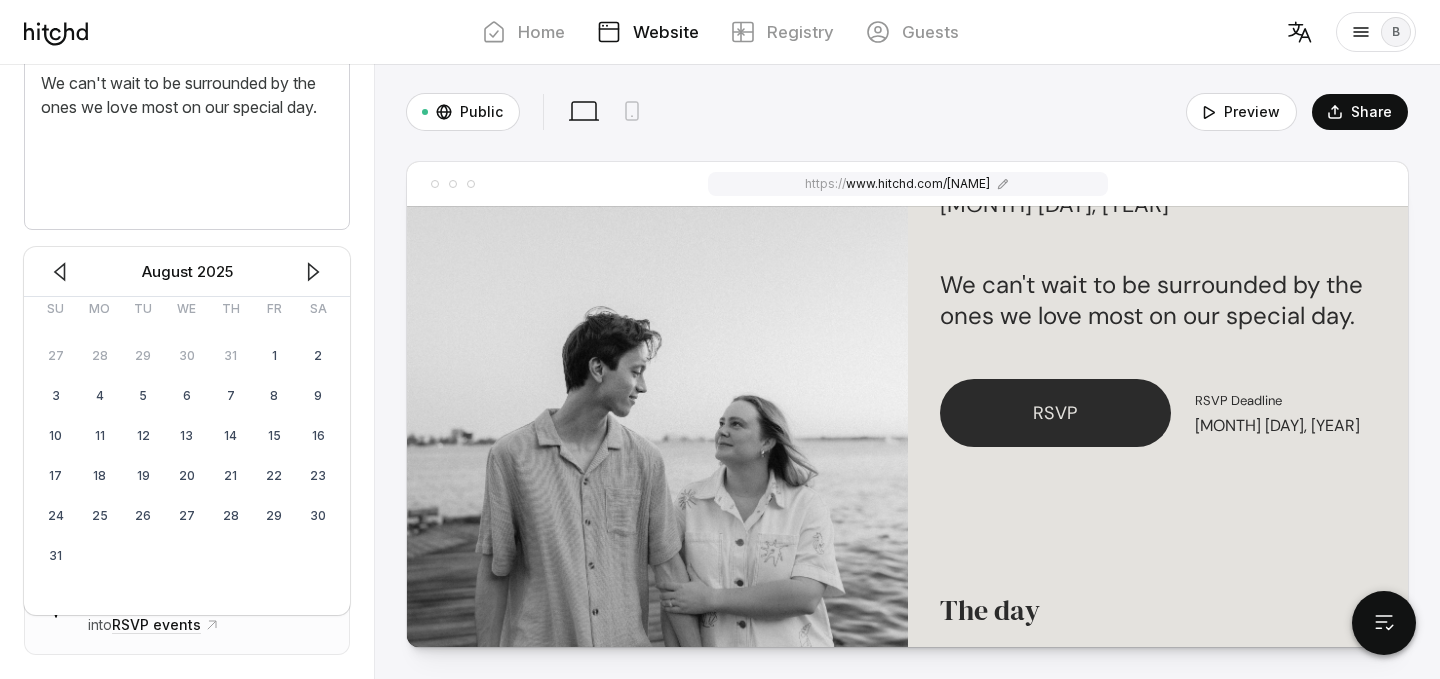 click on "Up
Down
Sections
Welcome
Welcome guests and set the stage for your big day.
Image
Show
Event Name
Bella & Ben
Event Date
October 11 2025
Multi-day event? Add an  end date
Su" at bounding box center [187, 371] 